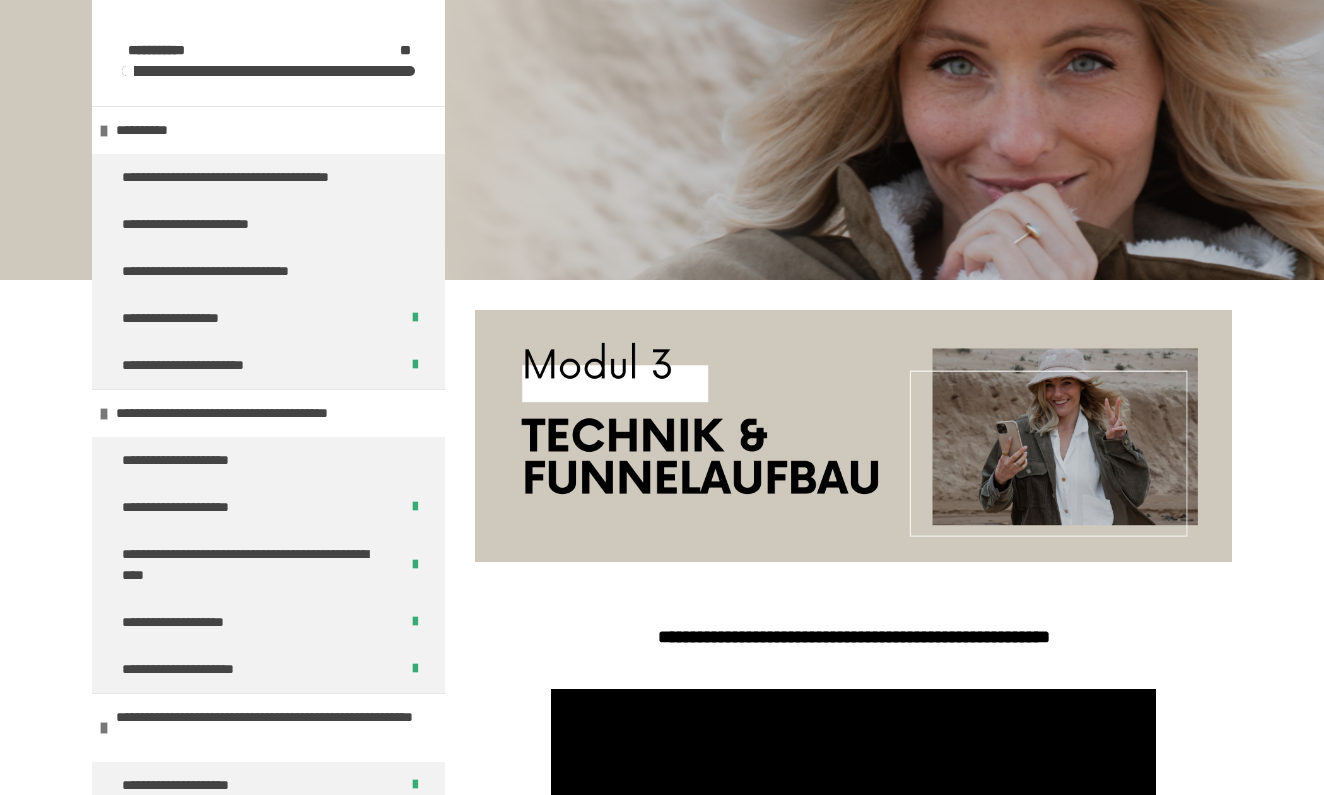 scroll, scrollTop: 340, scrollLeft: 0, axis: vertical 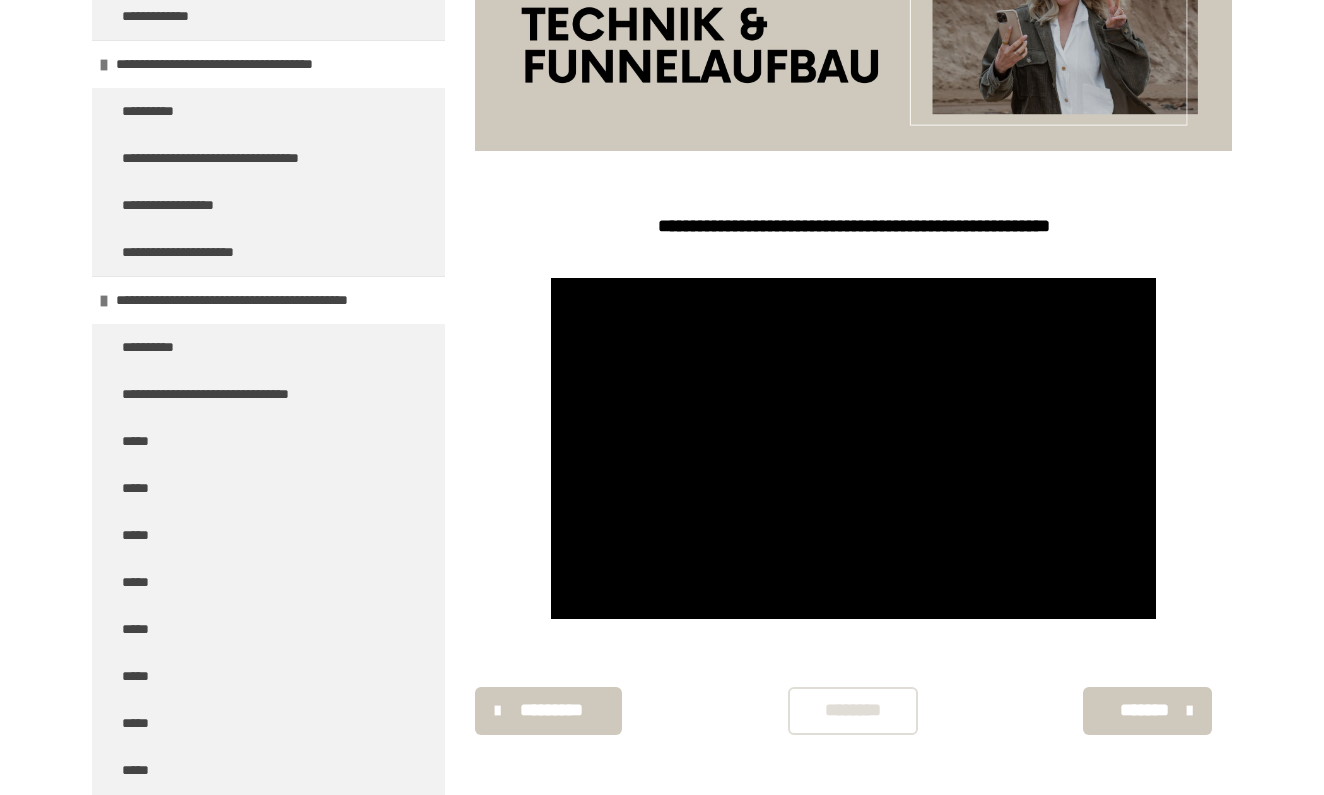click on "*********" at bounding box center [548, 711] 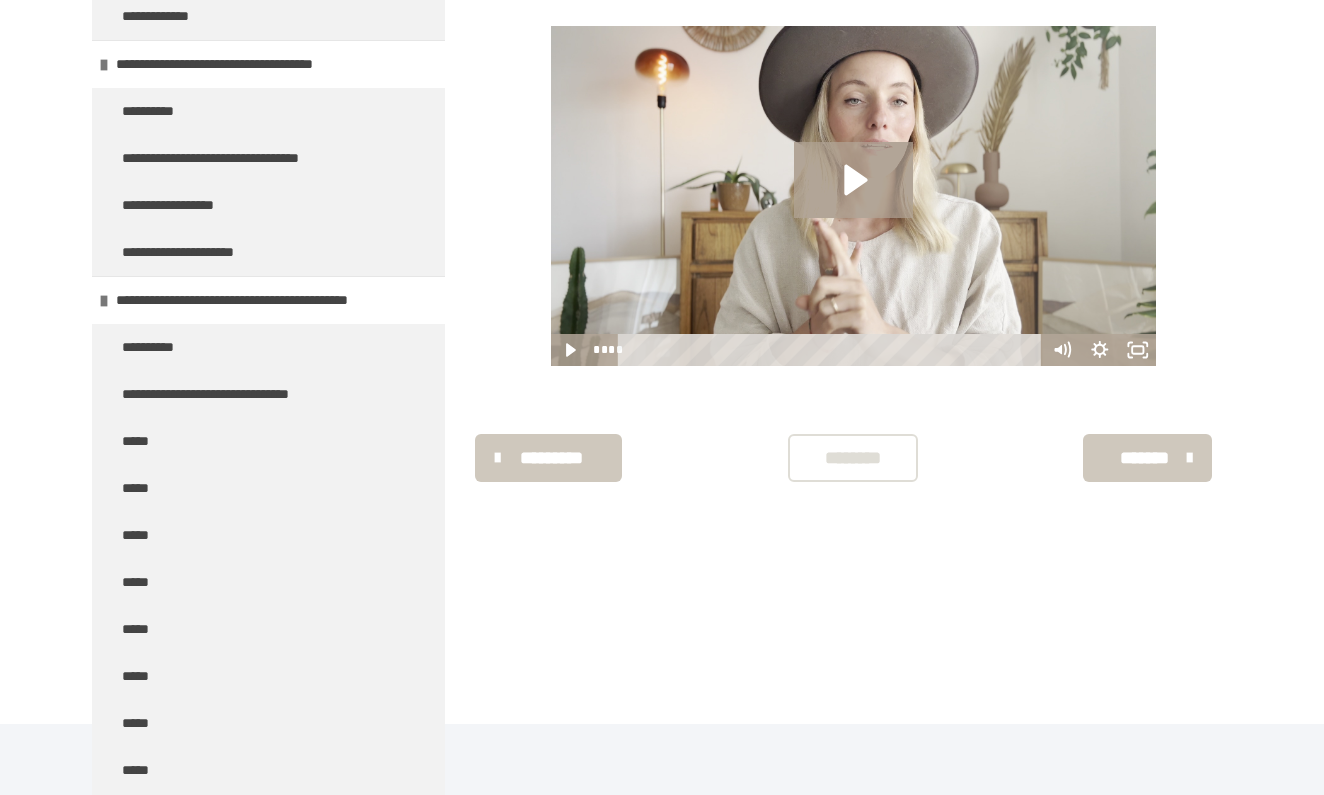 scroll, scrollTop: 340, scrollLeft: 0, axis: vertical 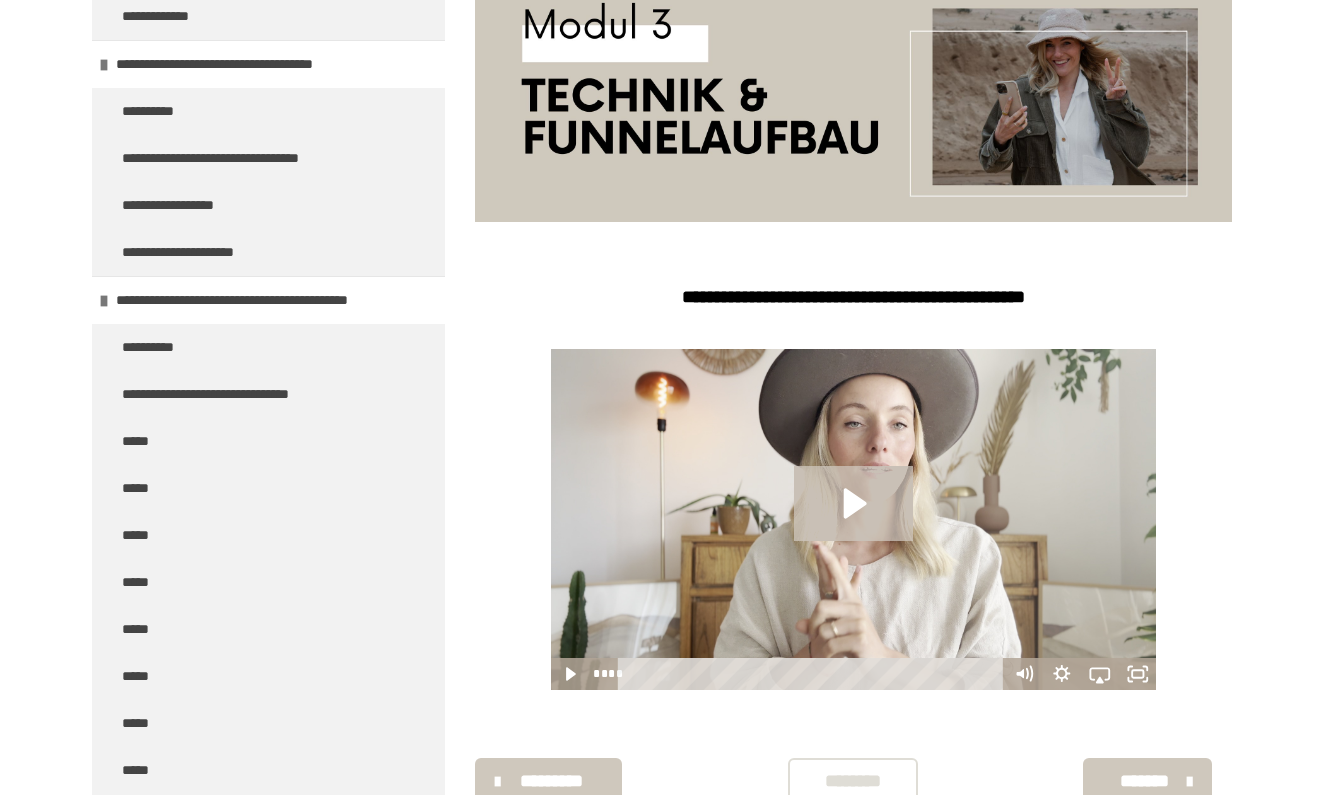 click 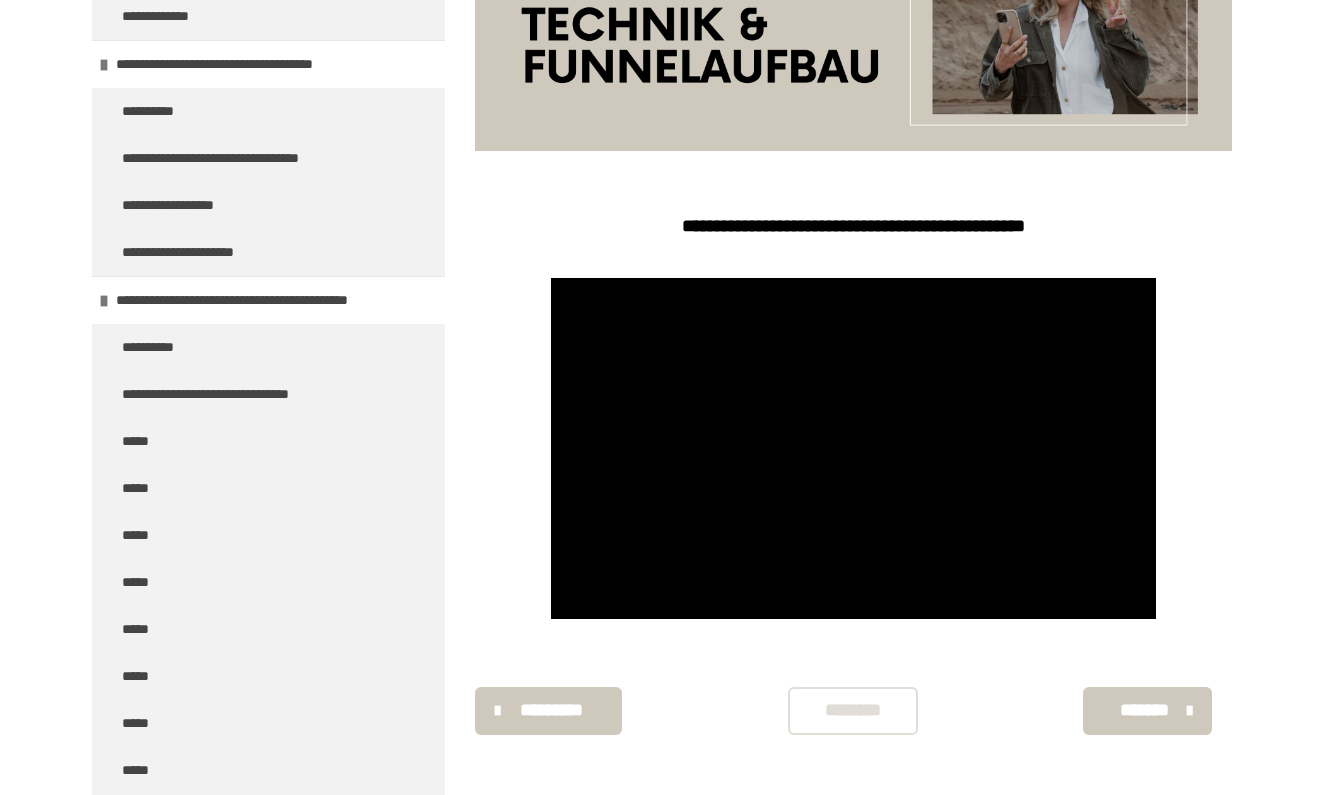 scroll, scrollTop: 411, scrollLeft: 0, axis: vertical 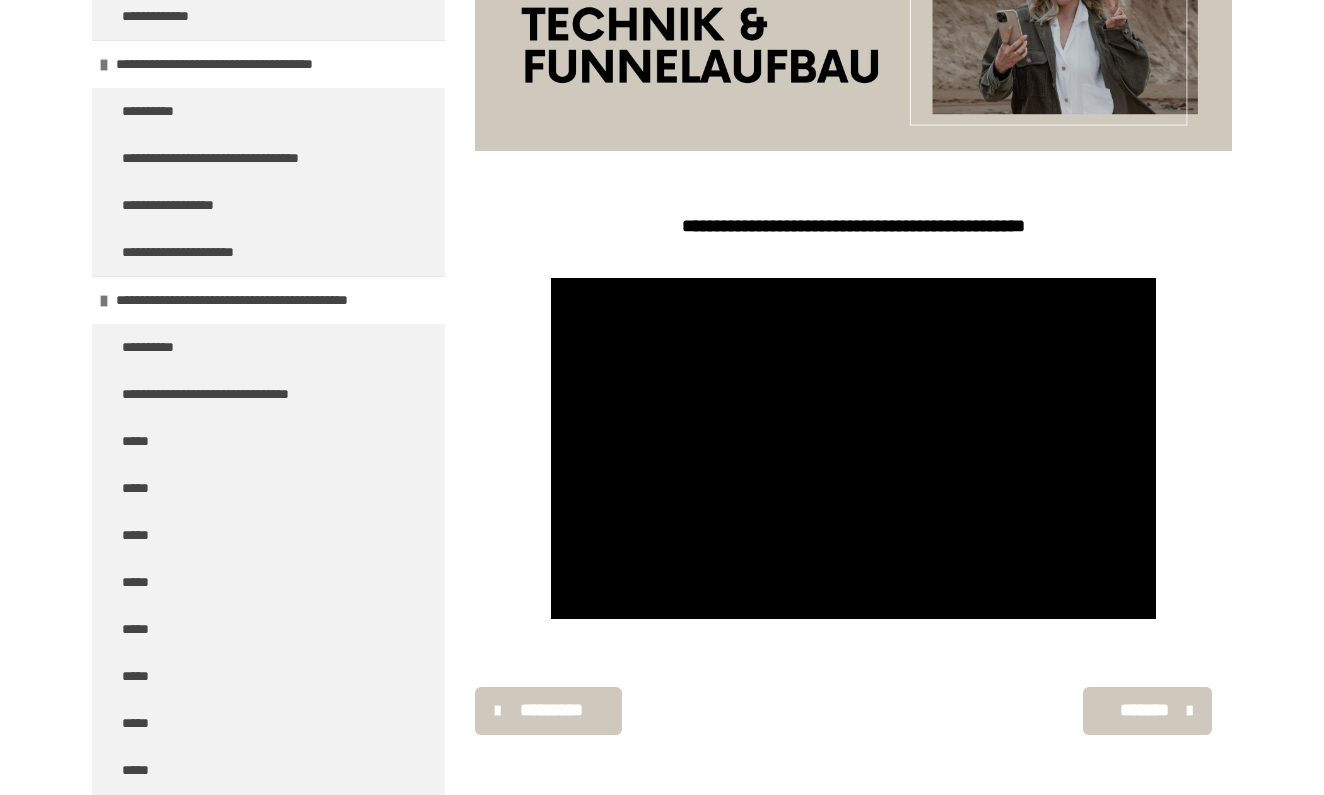 click on "*******" at bounding box center [1145, 710] 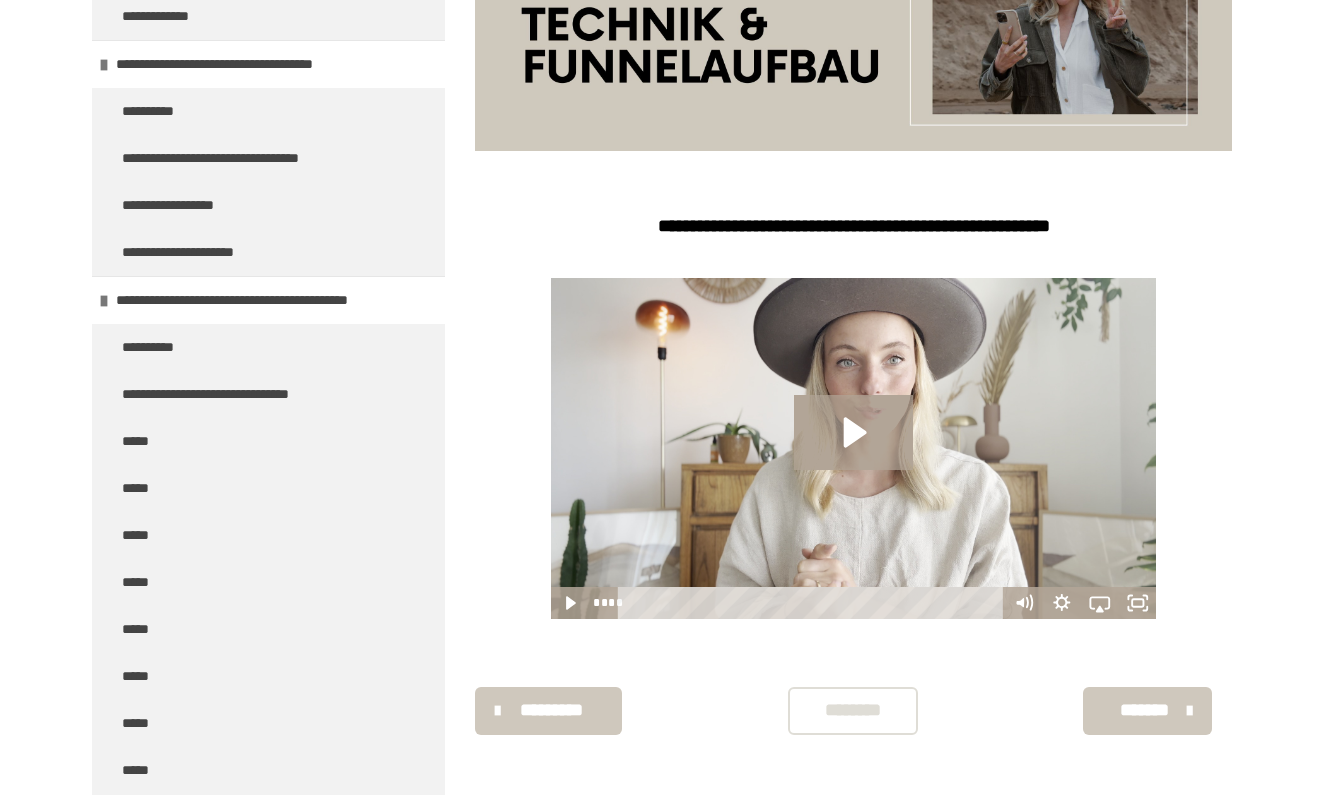 scroll, scrollTop: 411, scrollLeft: 0, axis: vertical 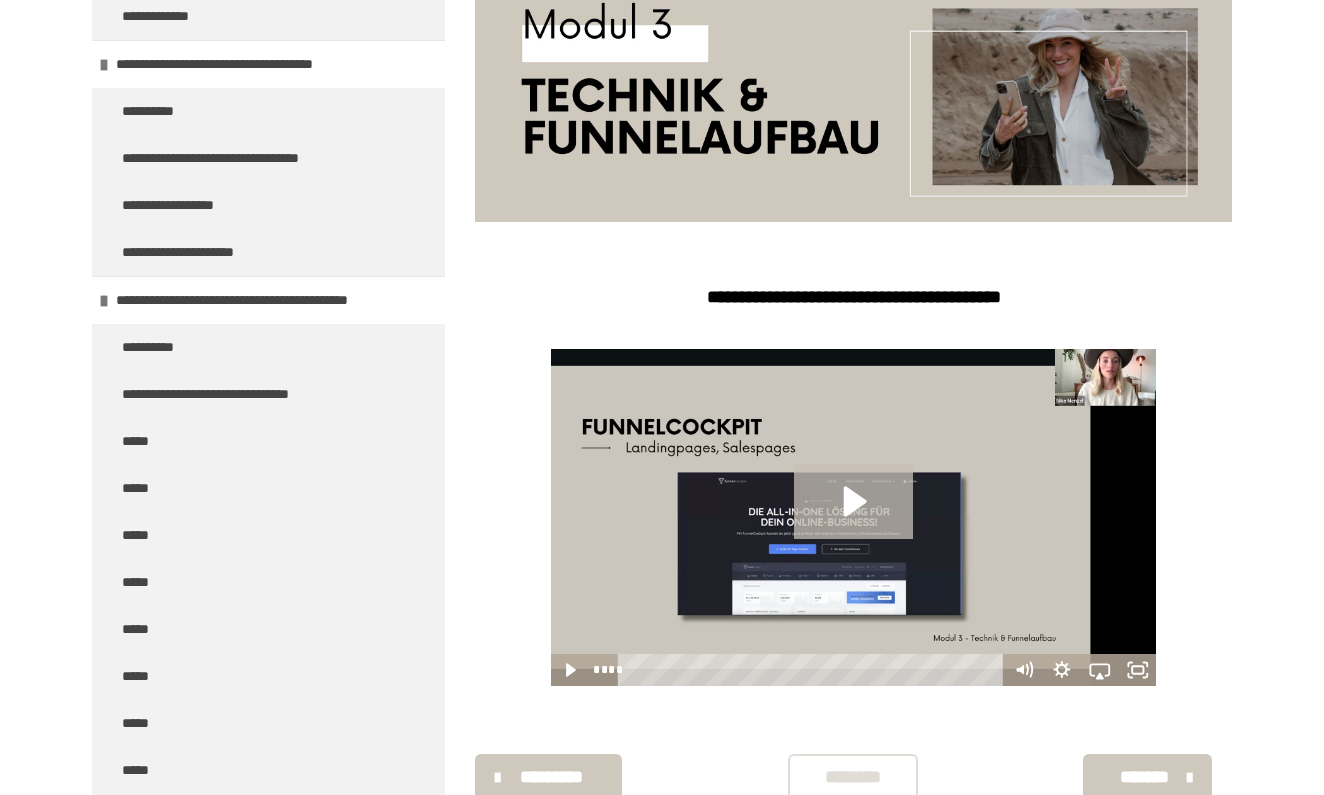 click 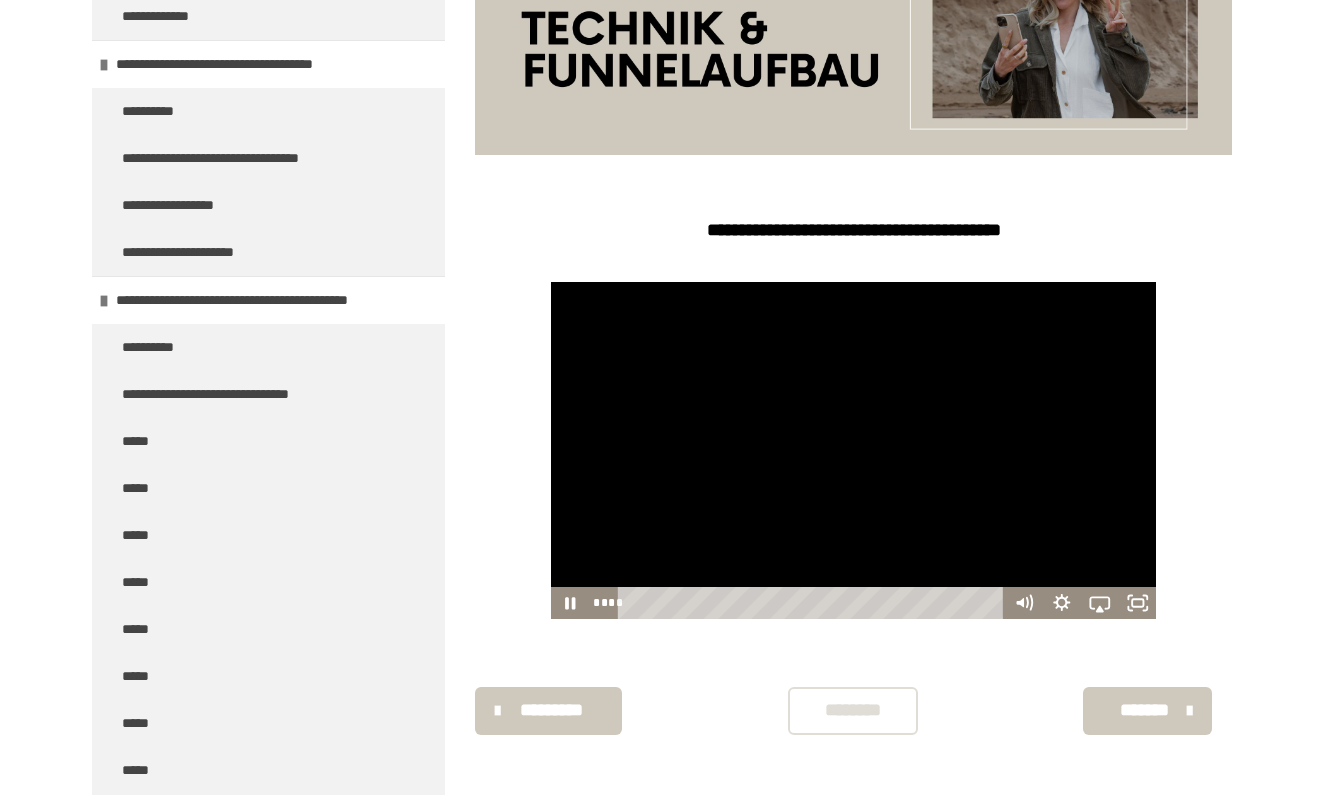 scroll, scrollTop: 407, scrollLeft: 0, axis: vertical 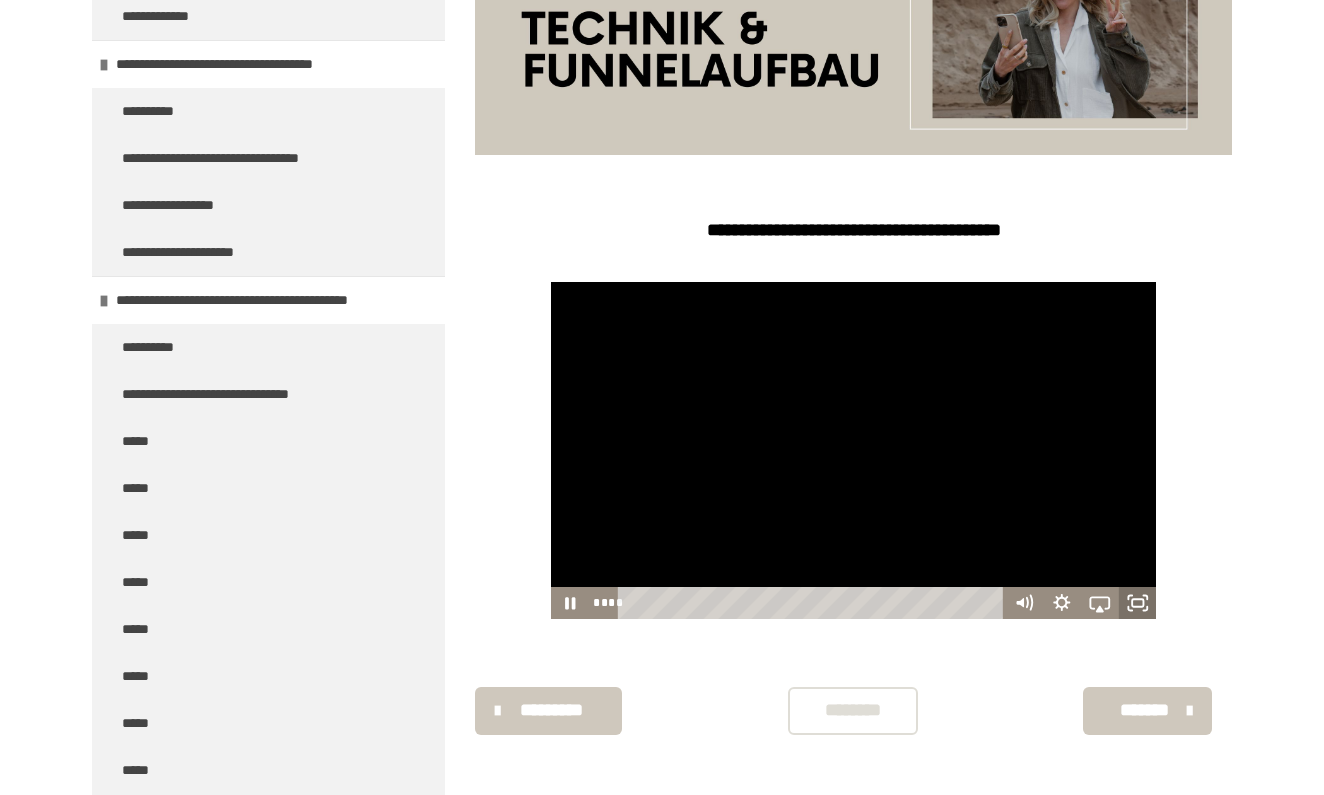 click 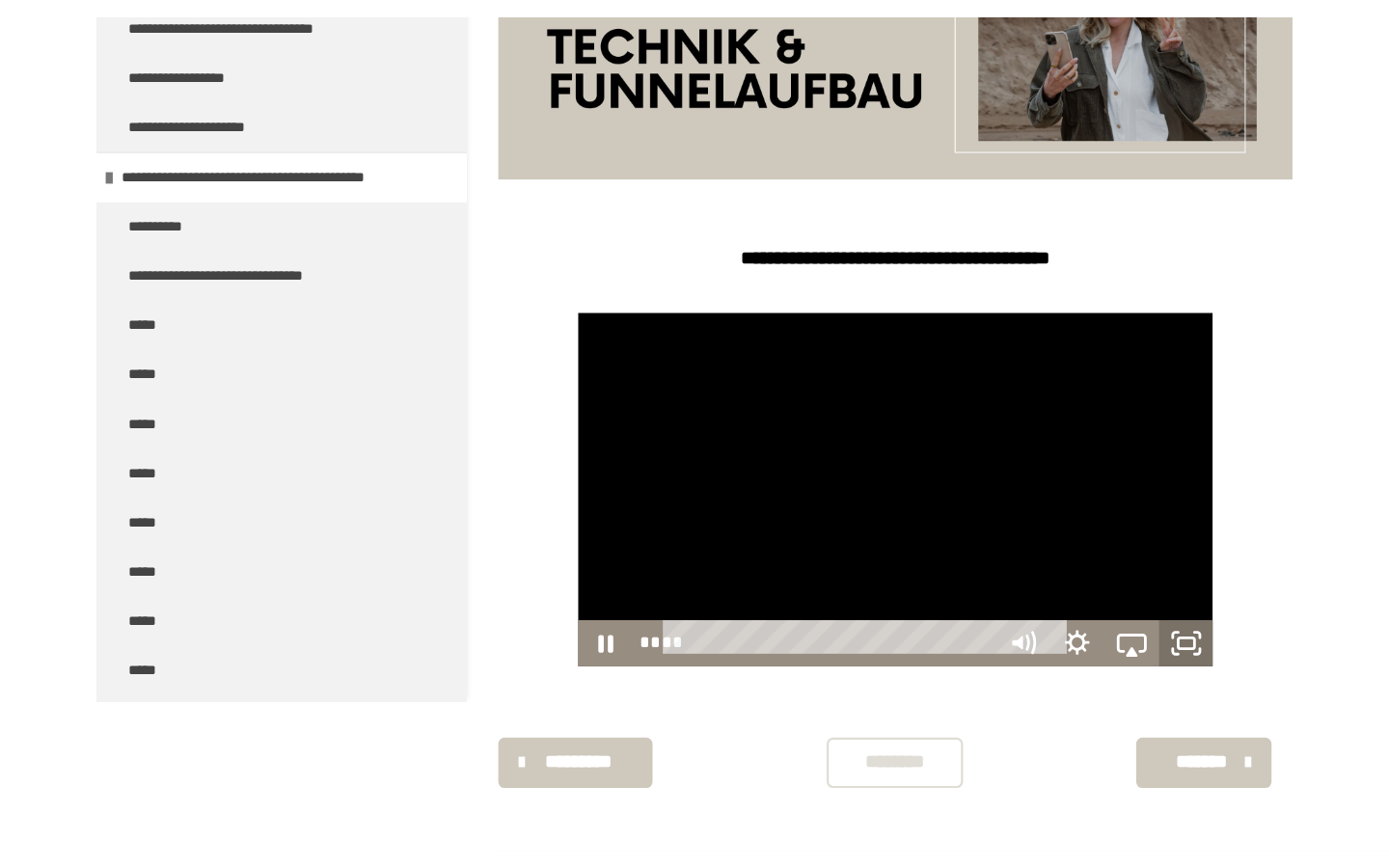 scroll, scrollTop: 0, scrollLeft: 0, axis: both 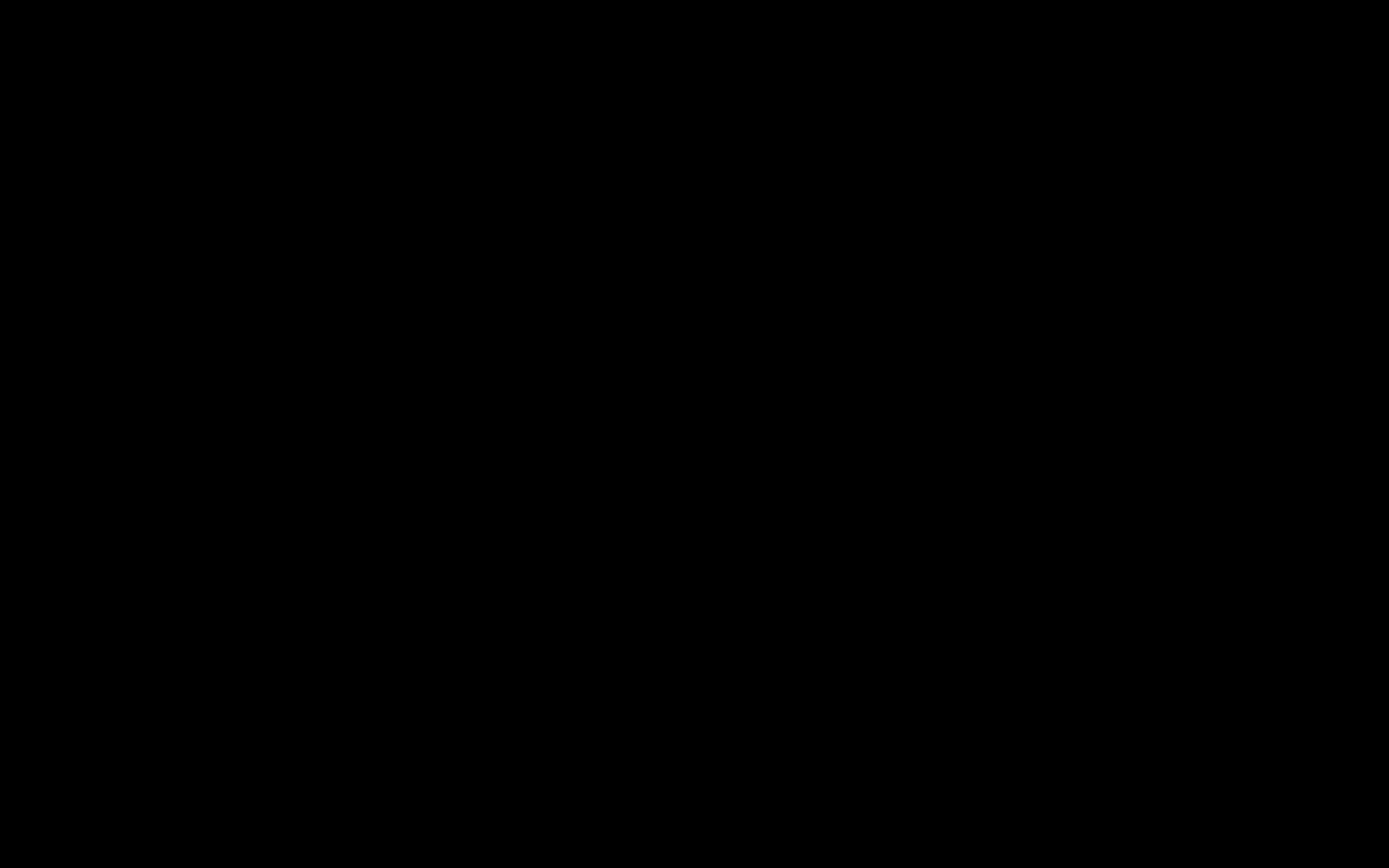 type 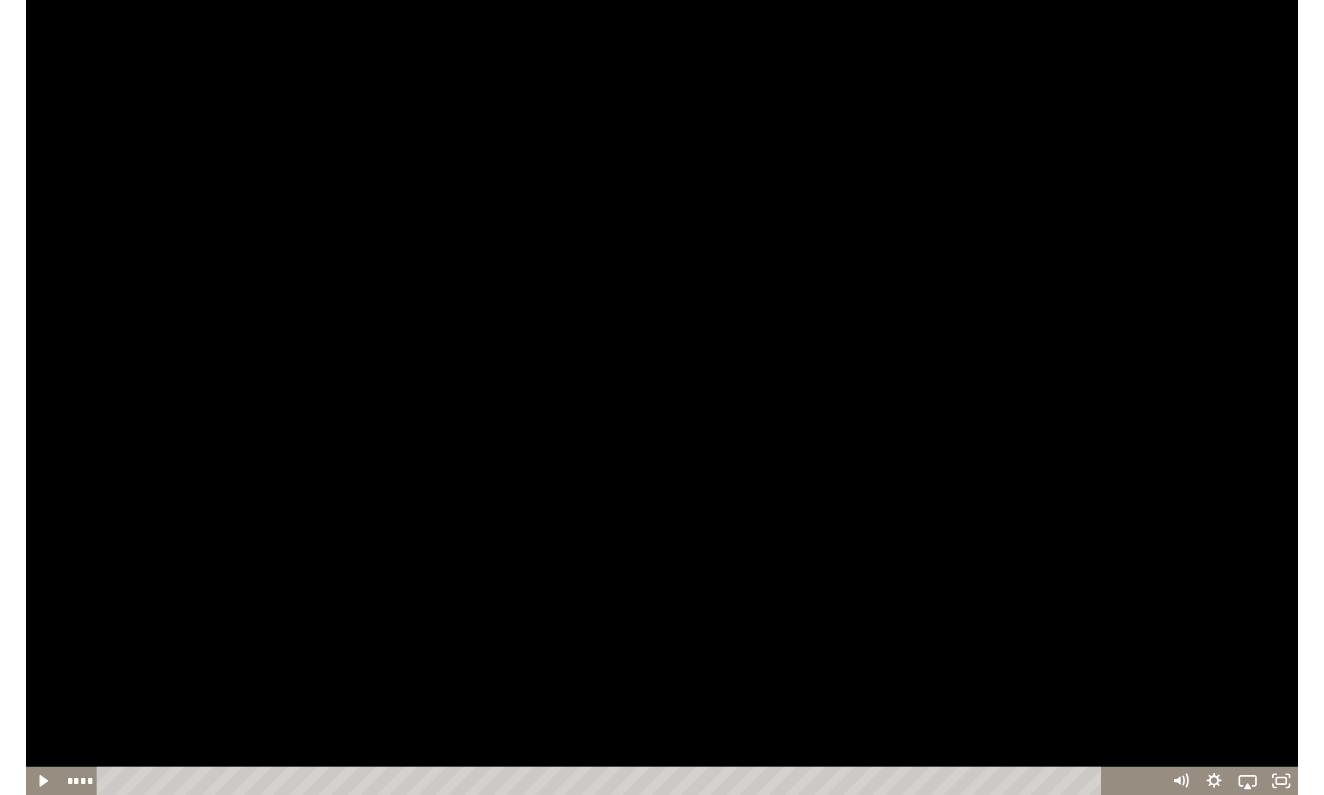 scroll, scrollTop: 407, scrollLeft: 0, axis: vertical 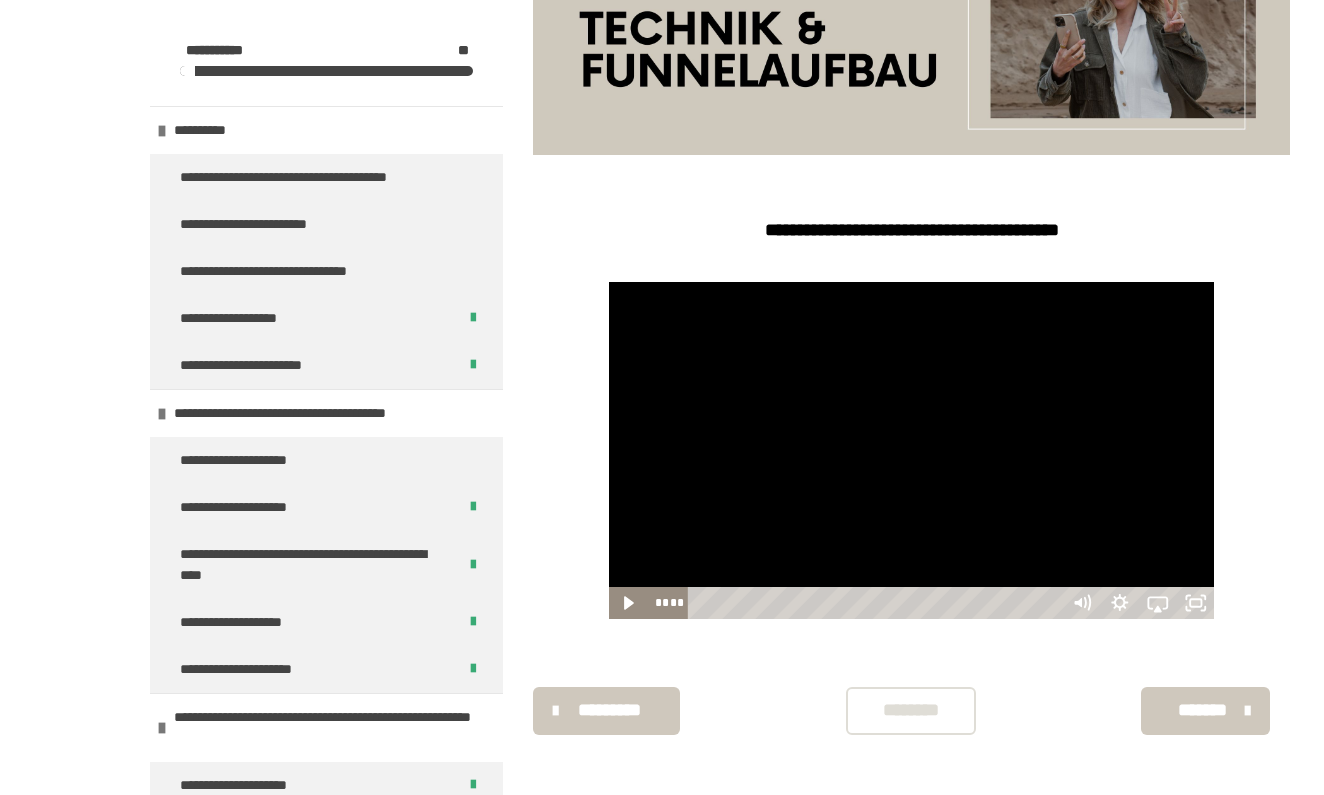 click on "********" at bounding box center (911, 710) 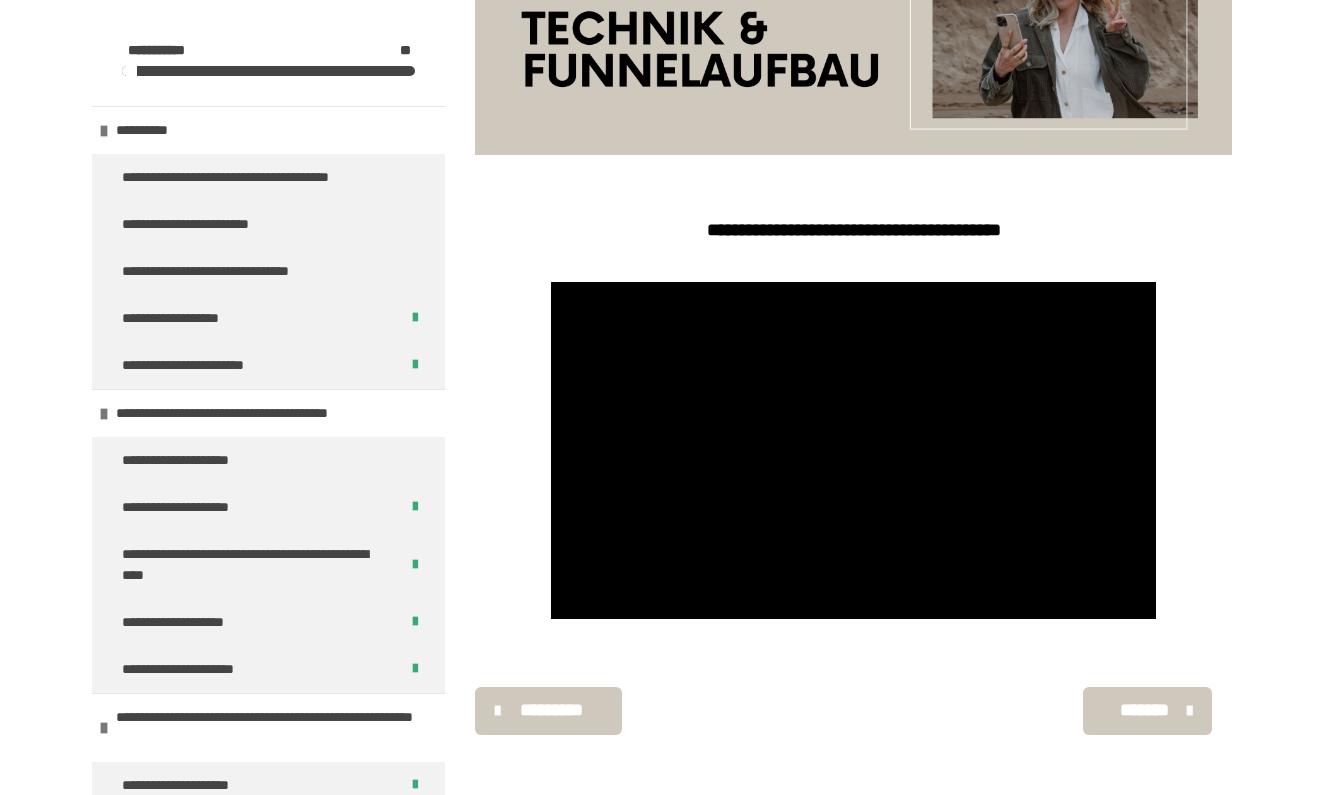 click on "*******" at bounding box center (1145, 710) 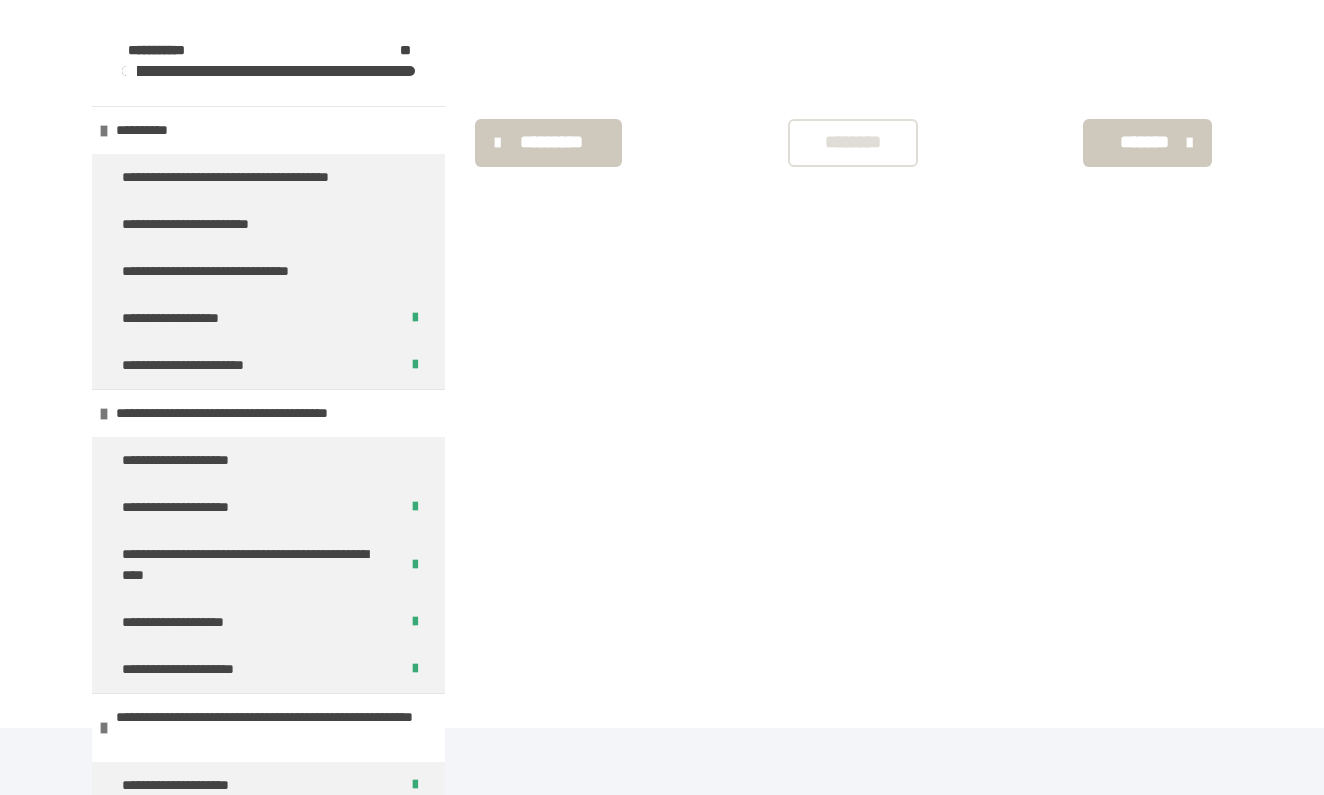 scroll, scrollTop: 340, scrollLeft: 0, axis: vertical 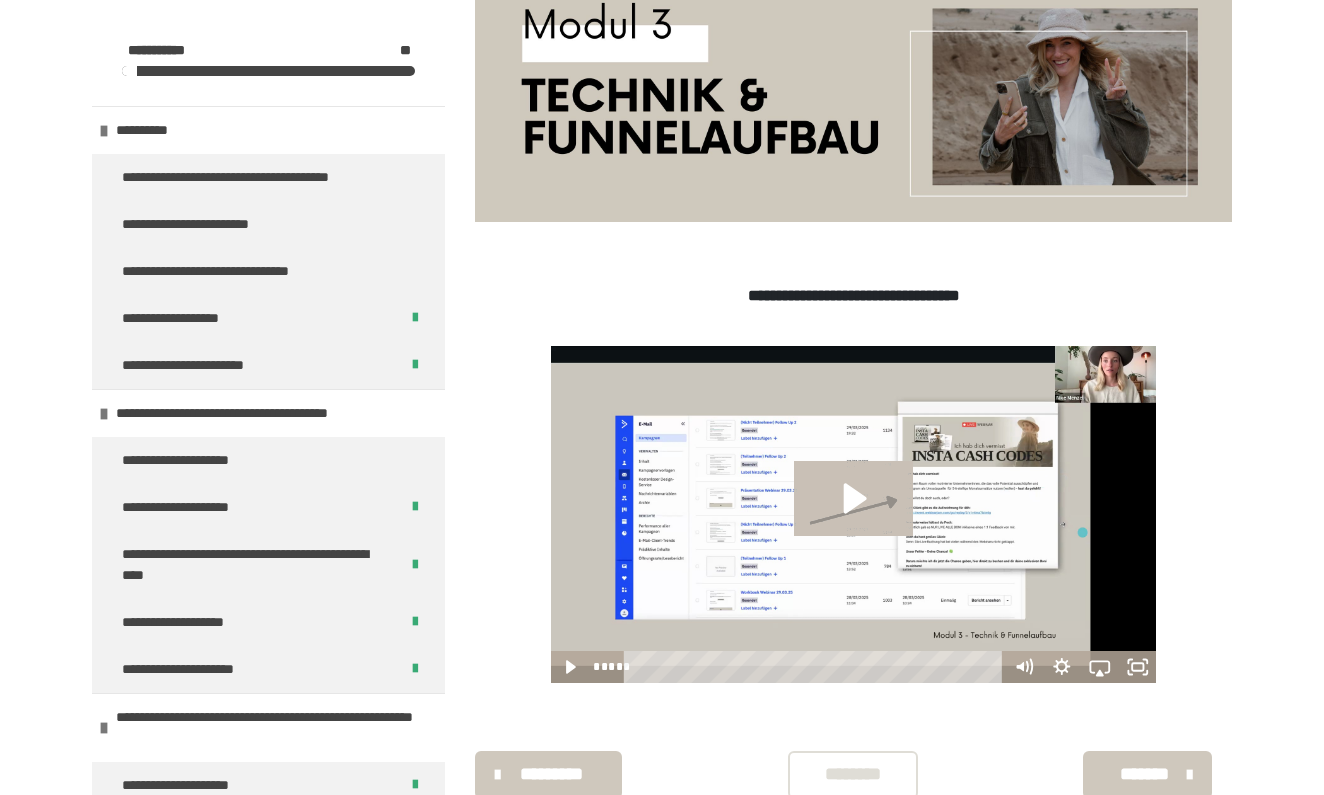 click 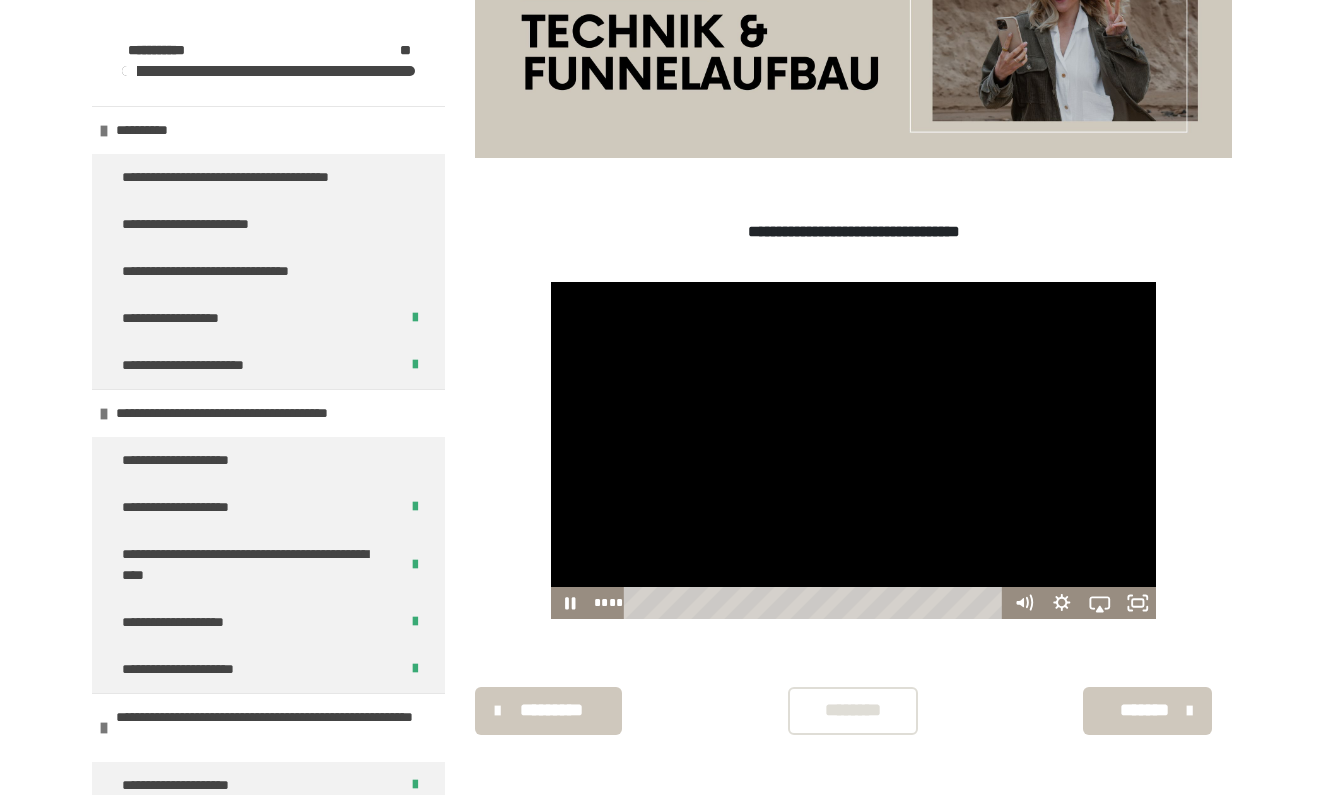 scroll, scrollTop: 404, scrollLeft: 0, axis: vertical 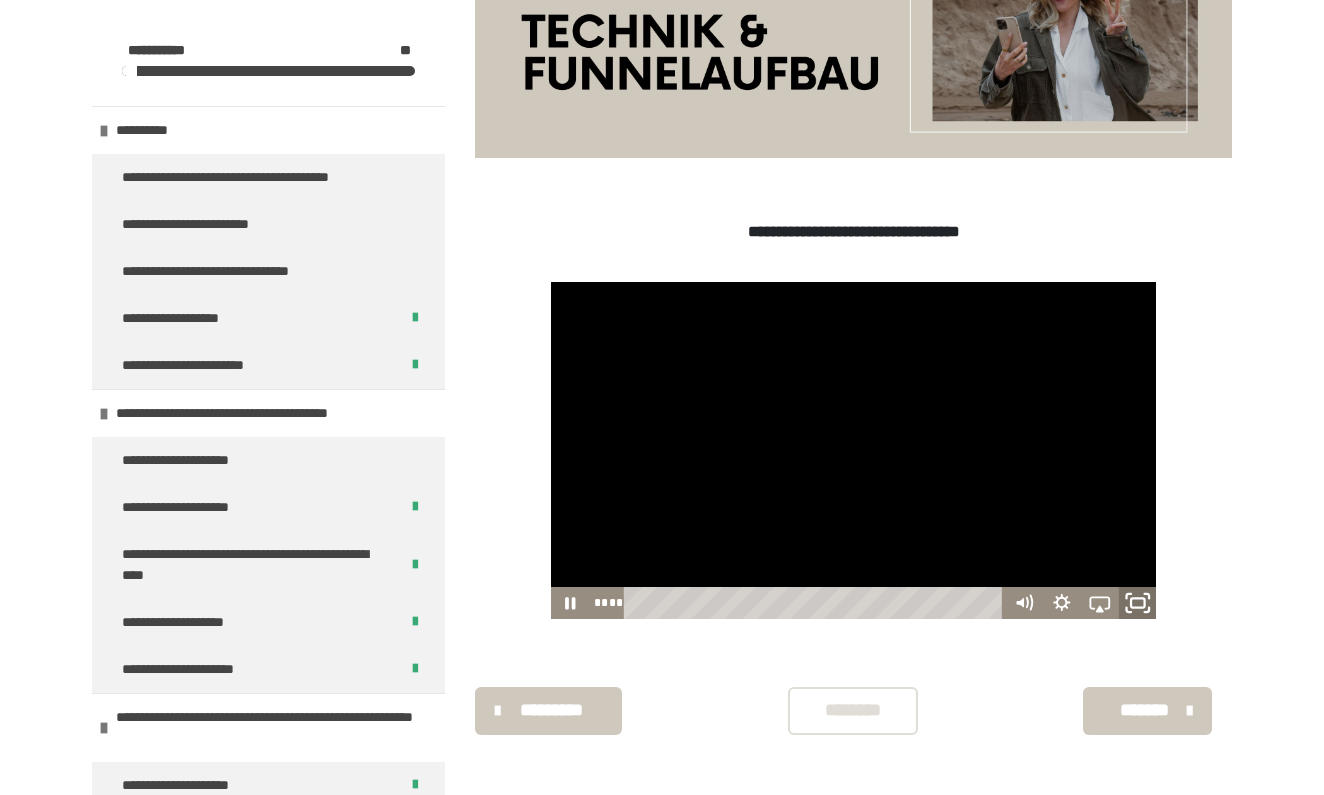 click 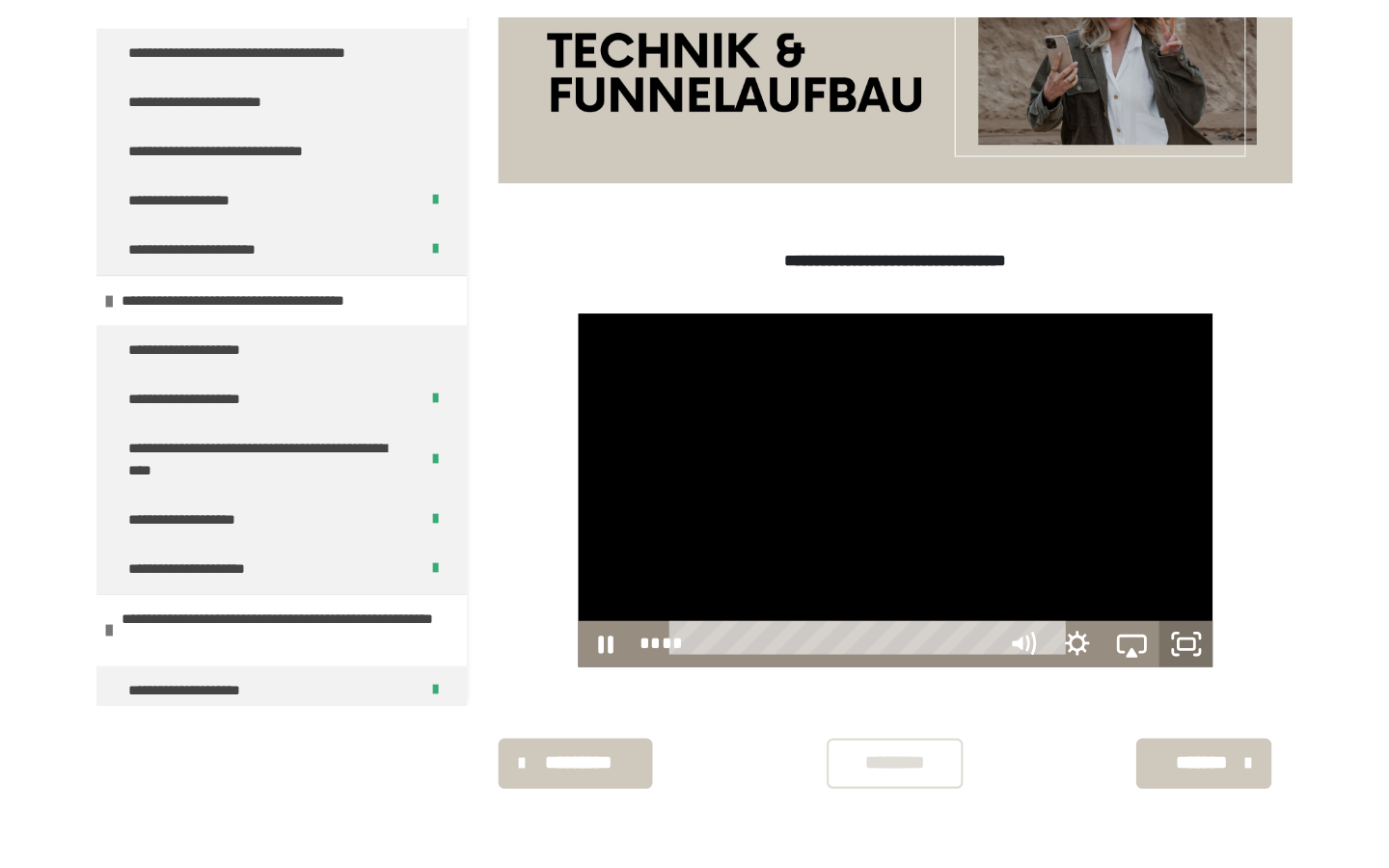 scroll, scrollTop: 0, scrollLeft: 0, axis: both 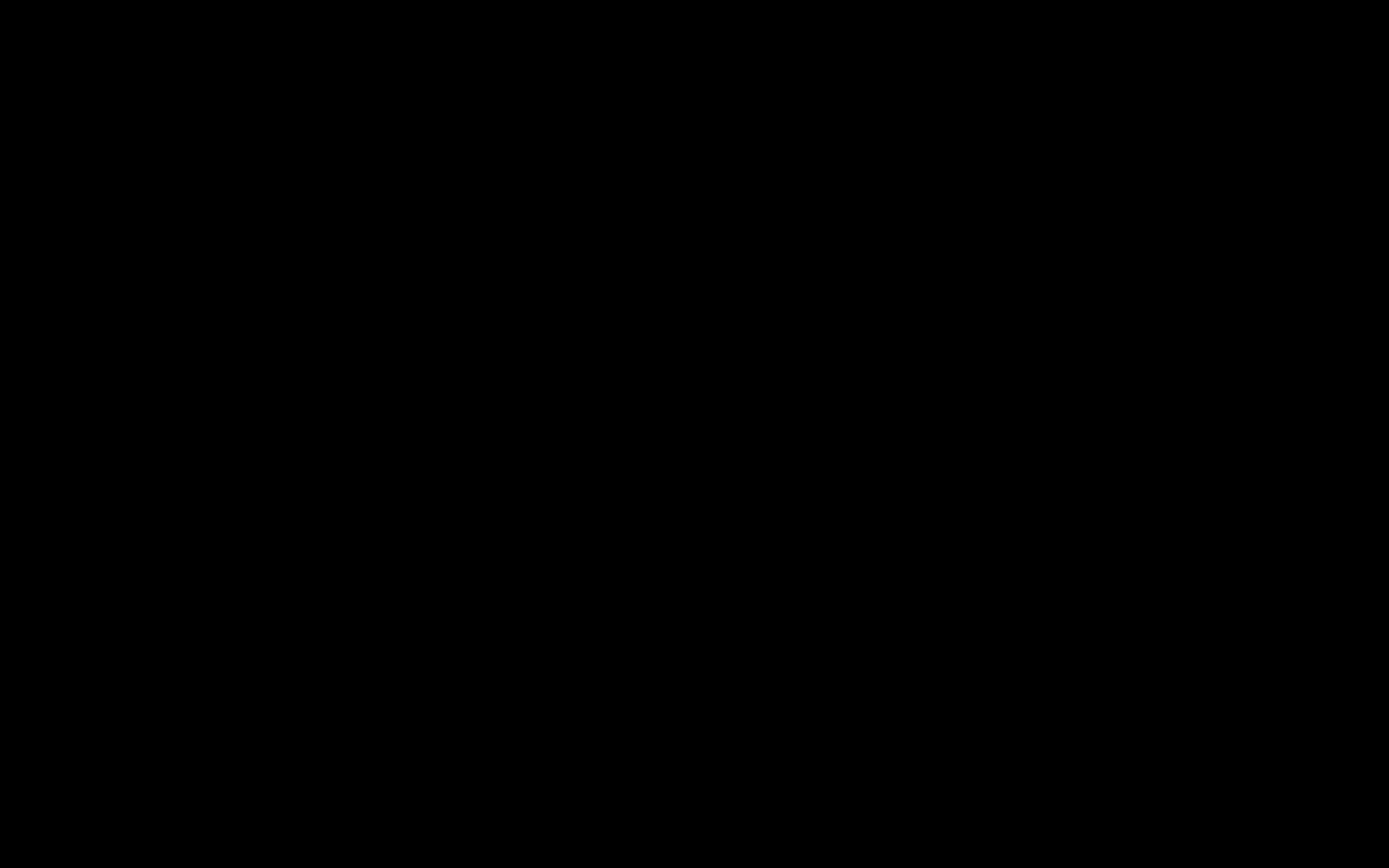 type 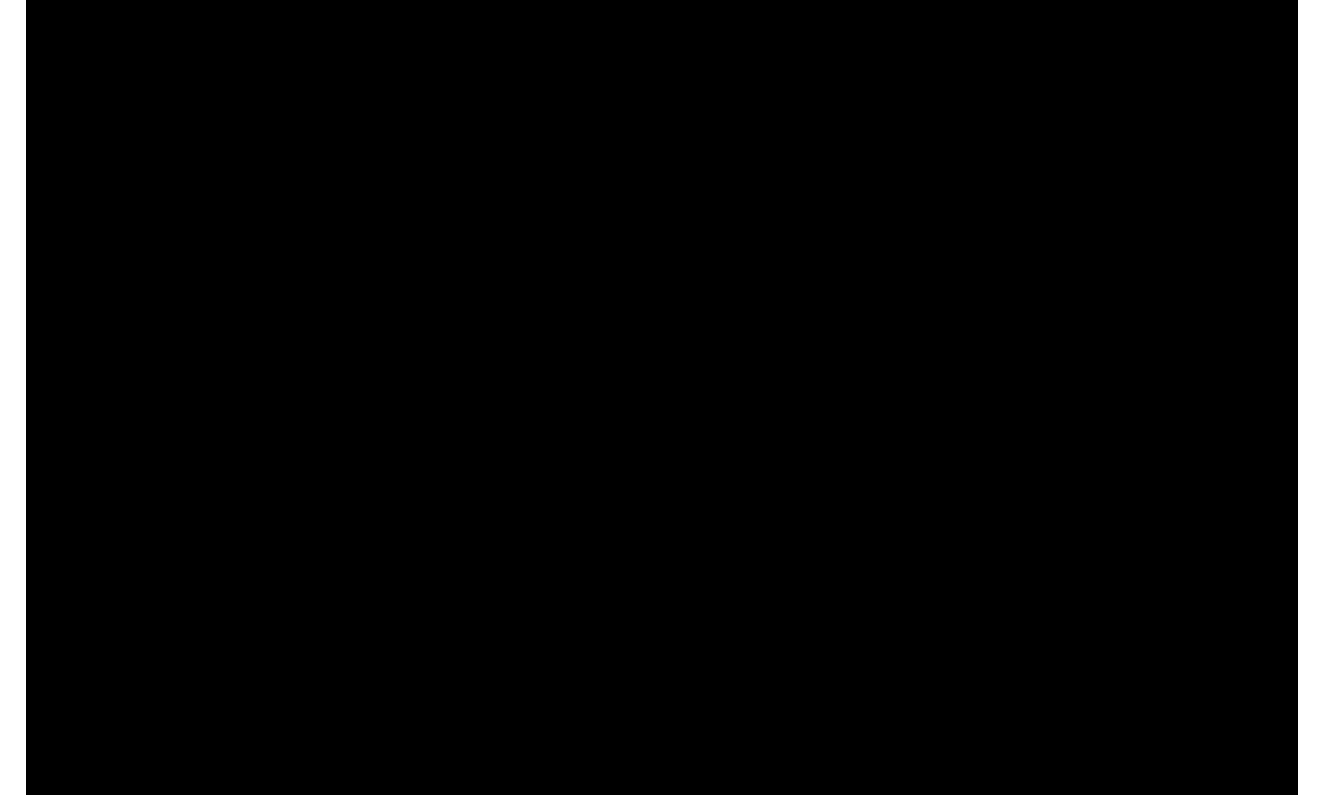 scroll, scrollTop: 404, scrollLeft: 0, axis: vertical 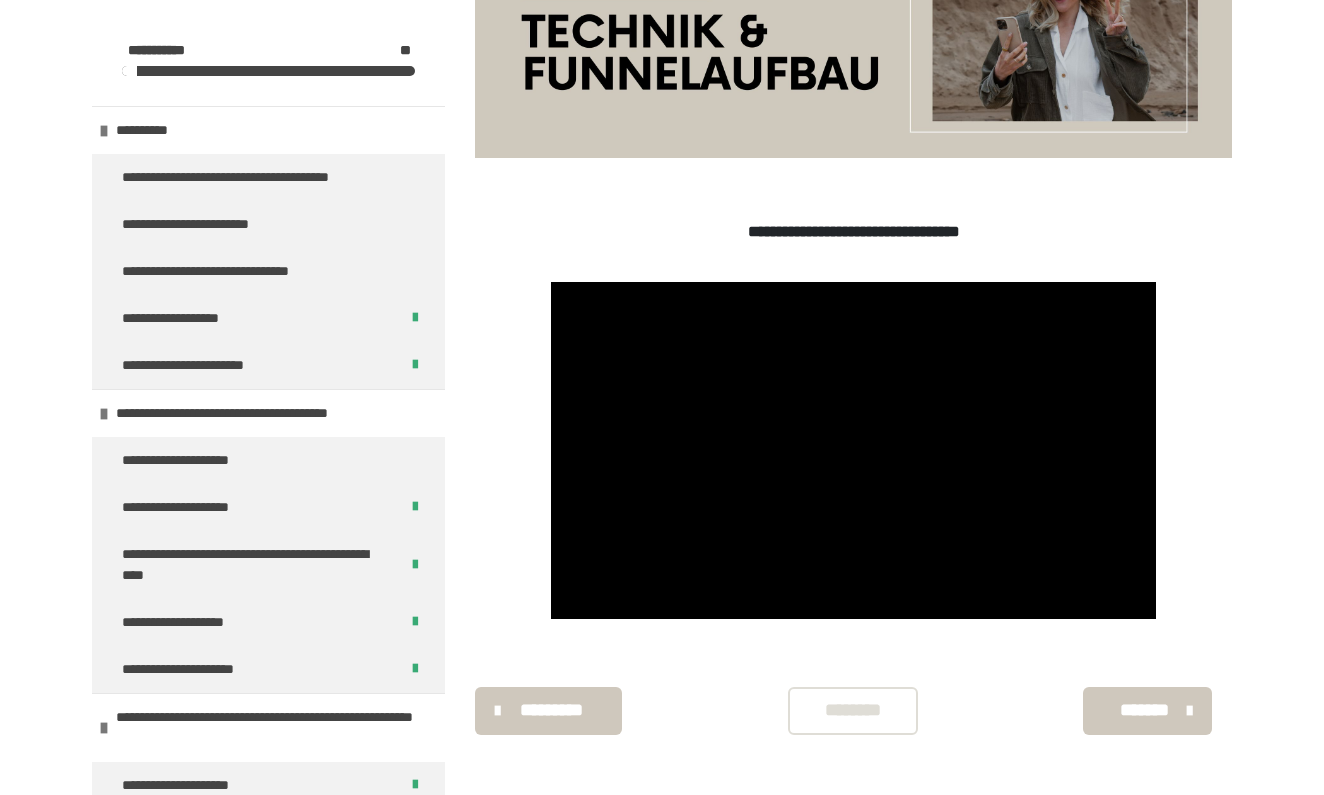 click on "********" at bounding box center [853, 710] 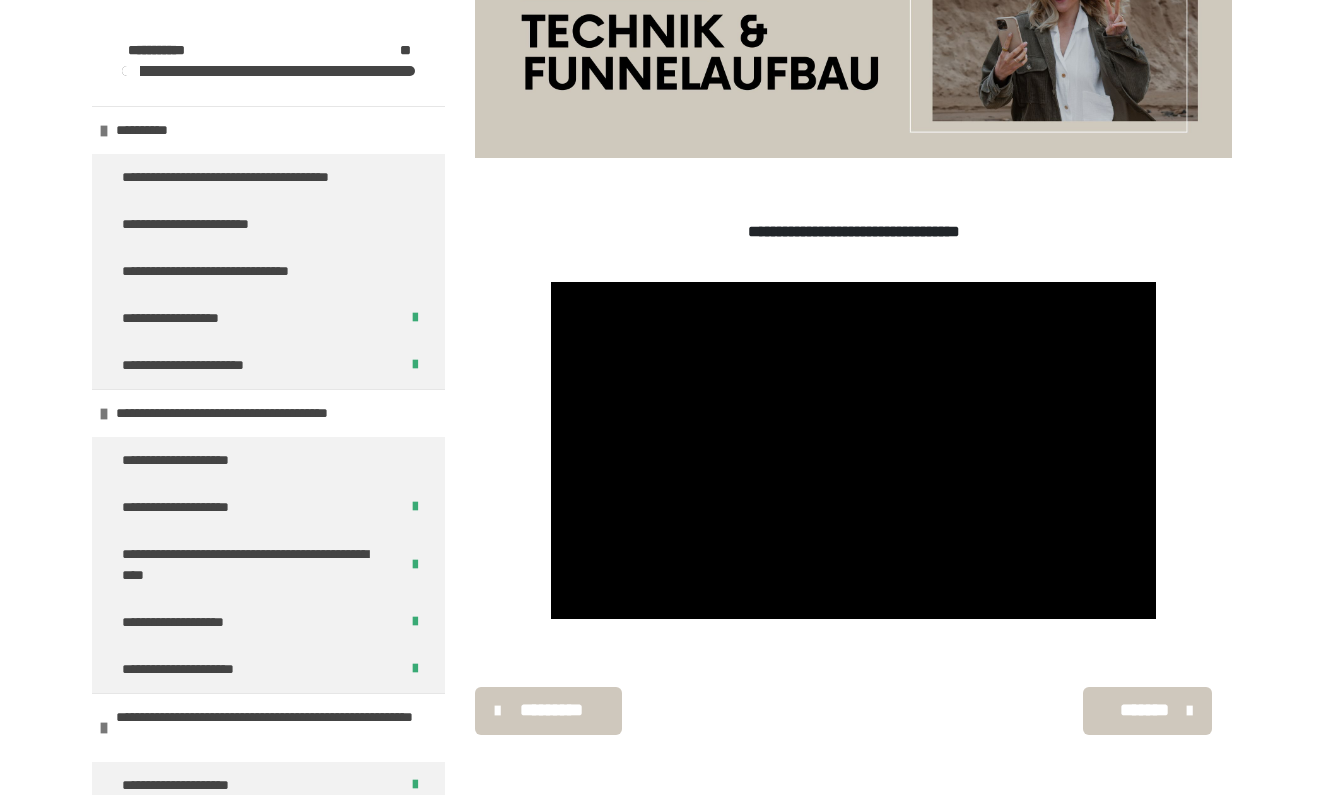 click on "*******" at bounding box center (1145, 710) 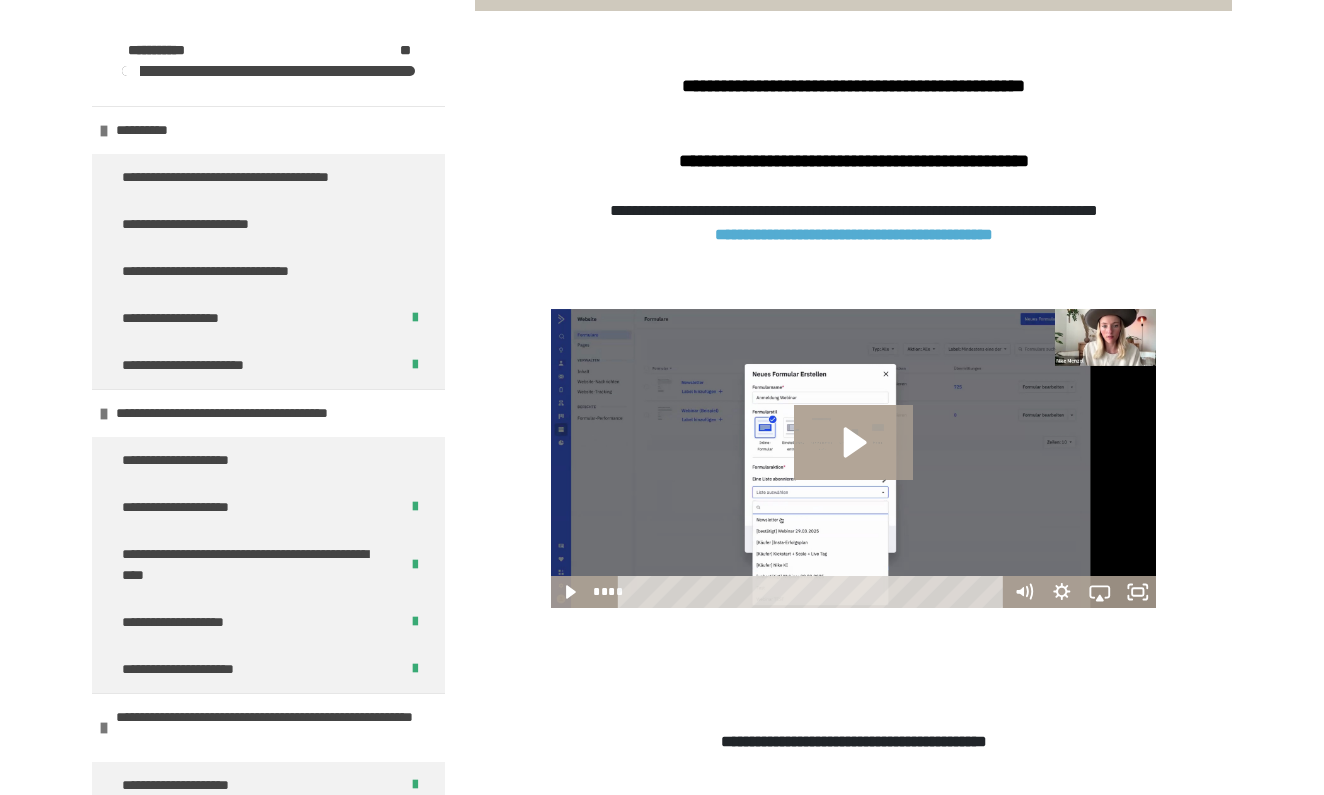 scroll, scrollTop: 570, scrollLeft: 0, axis: vertical 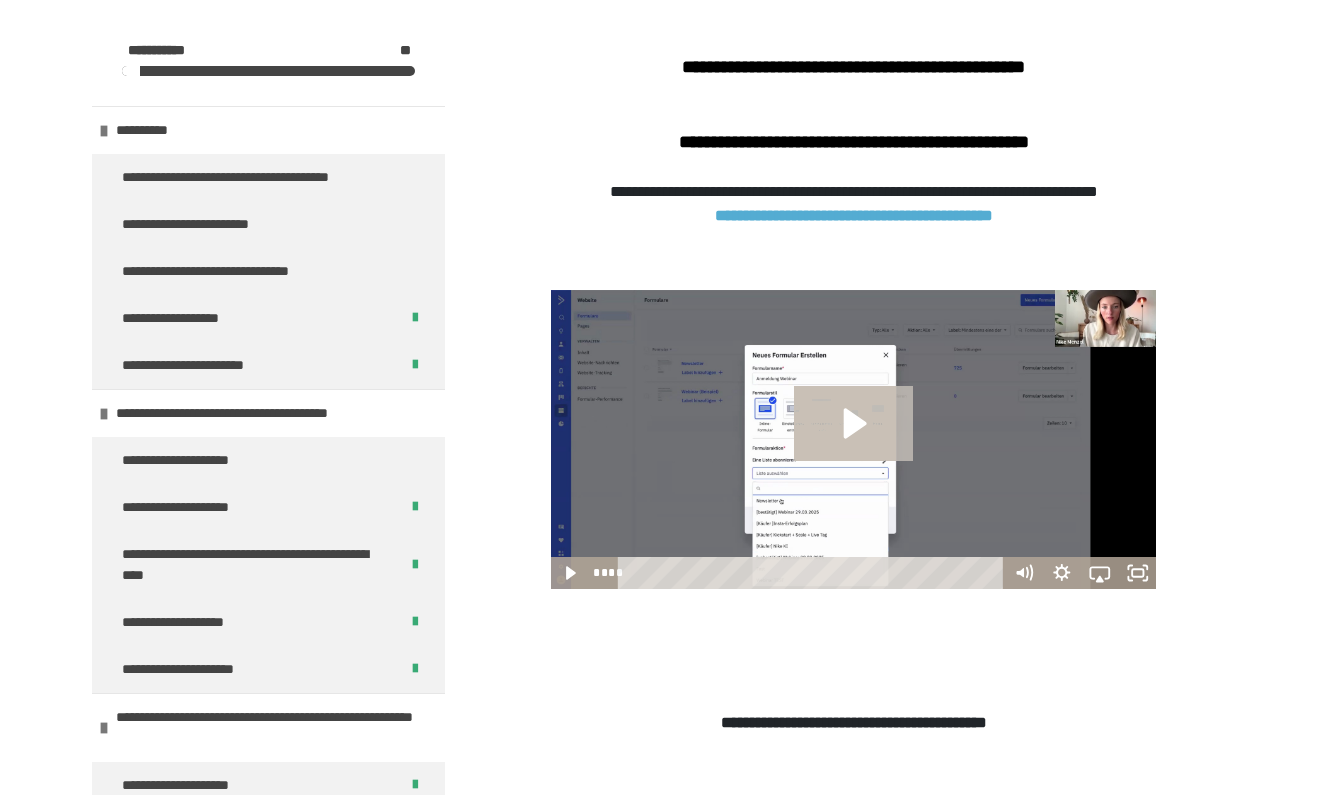 click 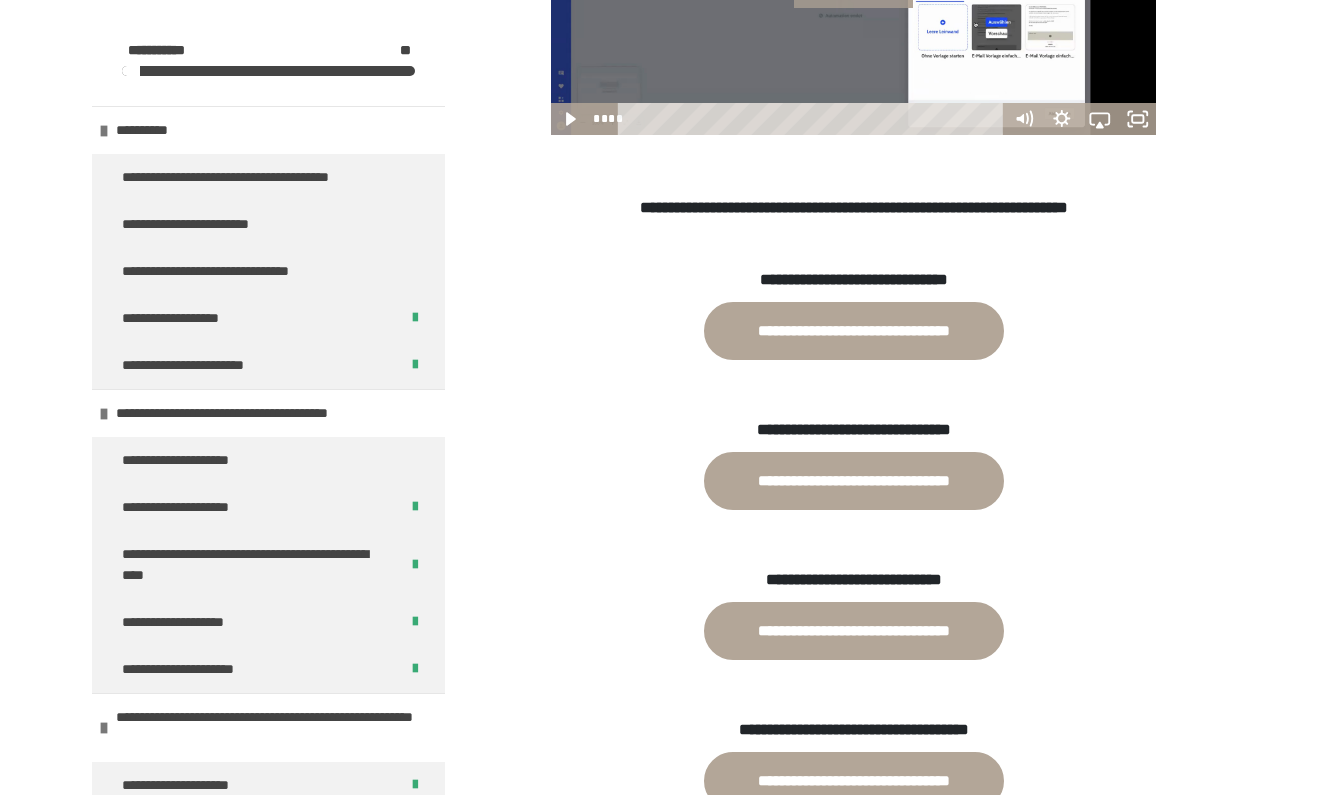 scroll, scrollTop: 1540, scrollLeft: 0, axis: vertical 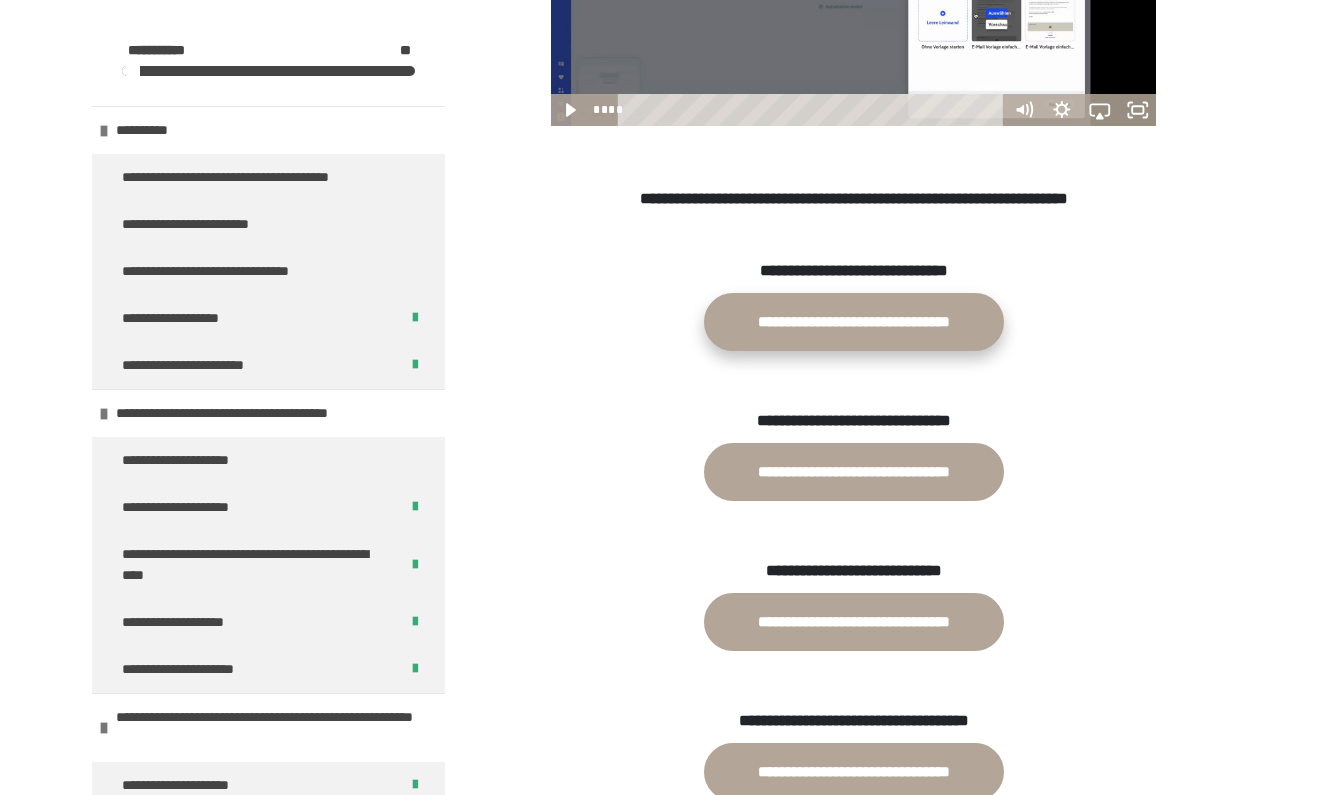 click on "**********" at bounding box center (854, 322) 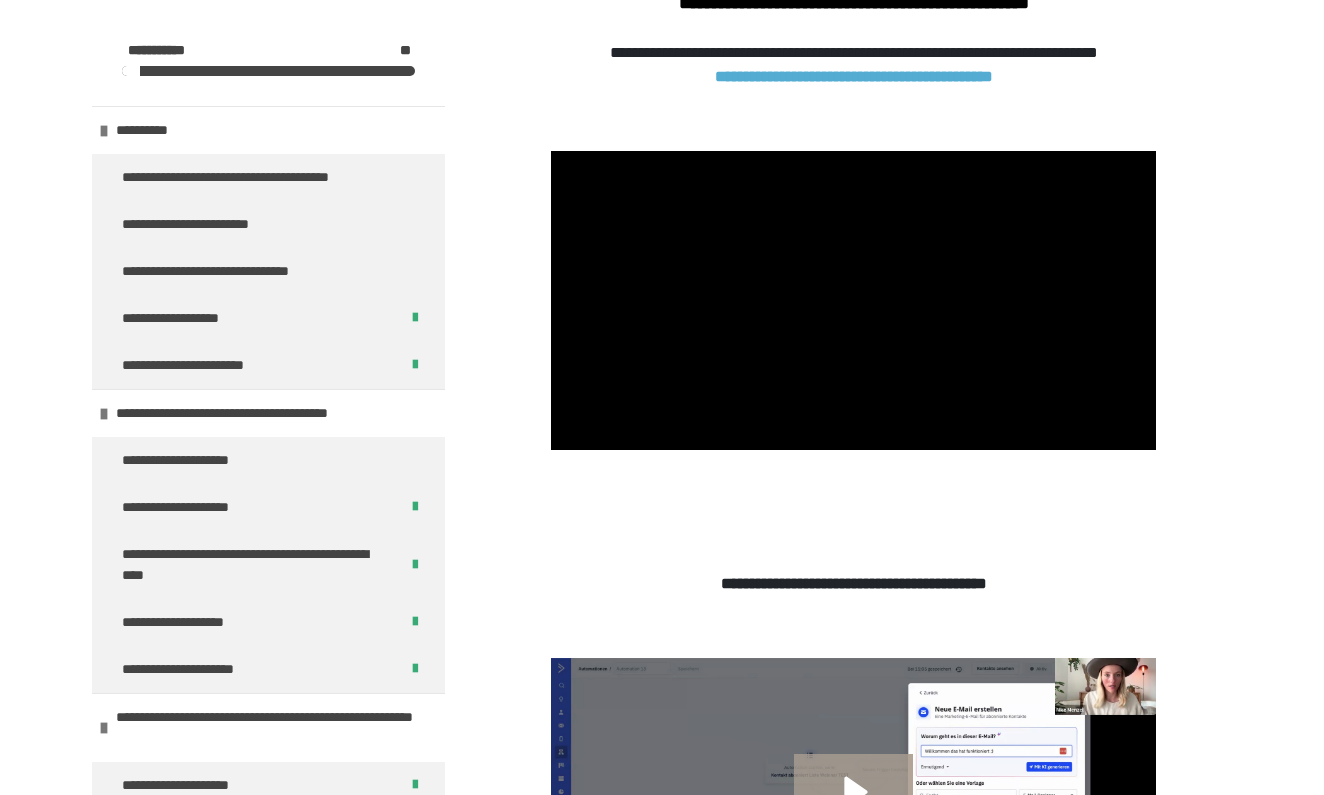 scroll, scrollTop: 702, scrollLeft: 0, axis: vertical 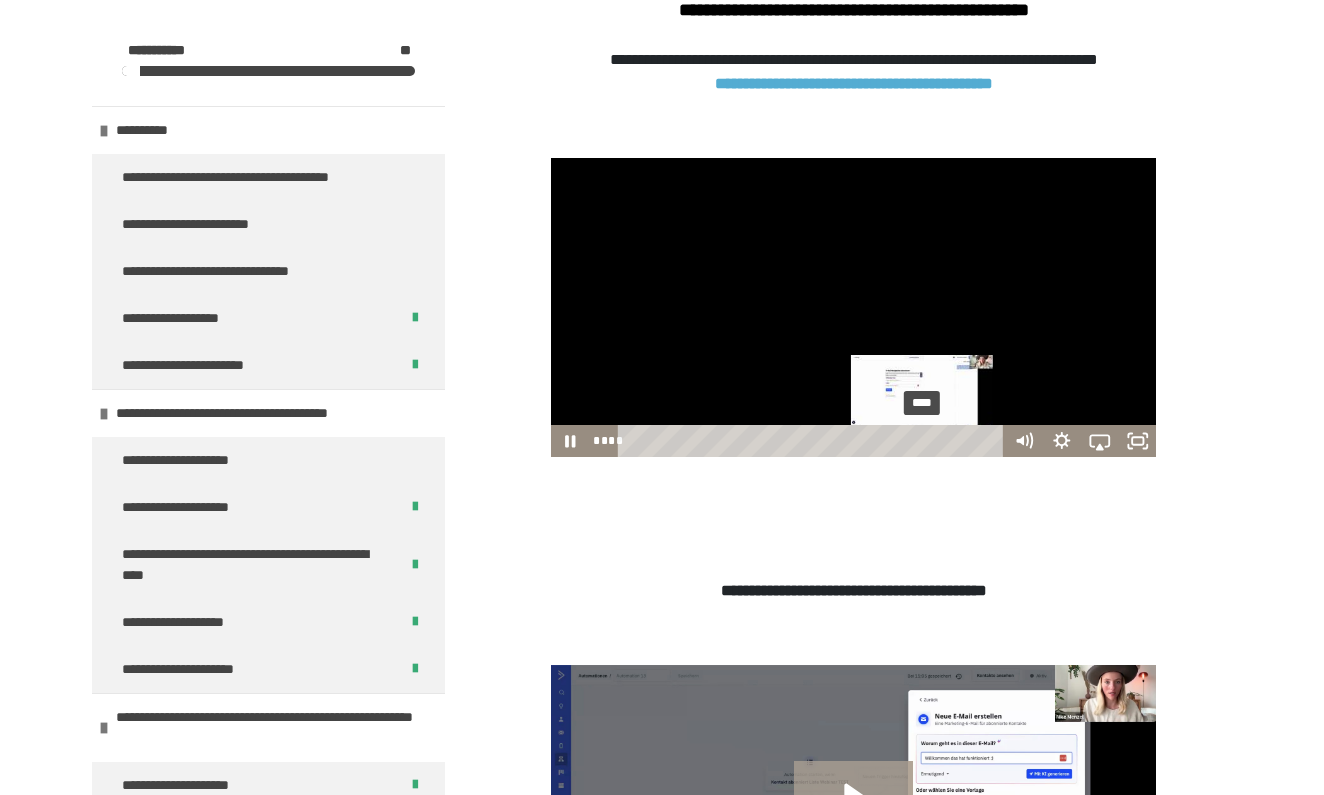 click on "****" at bounding box center (813, 441) 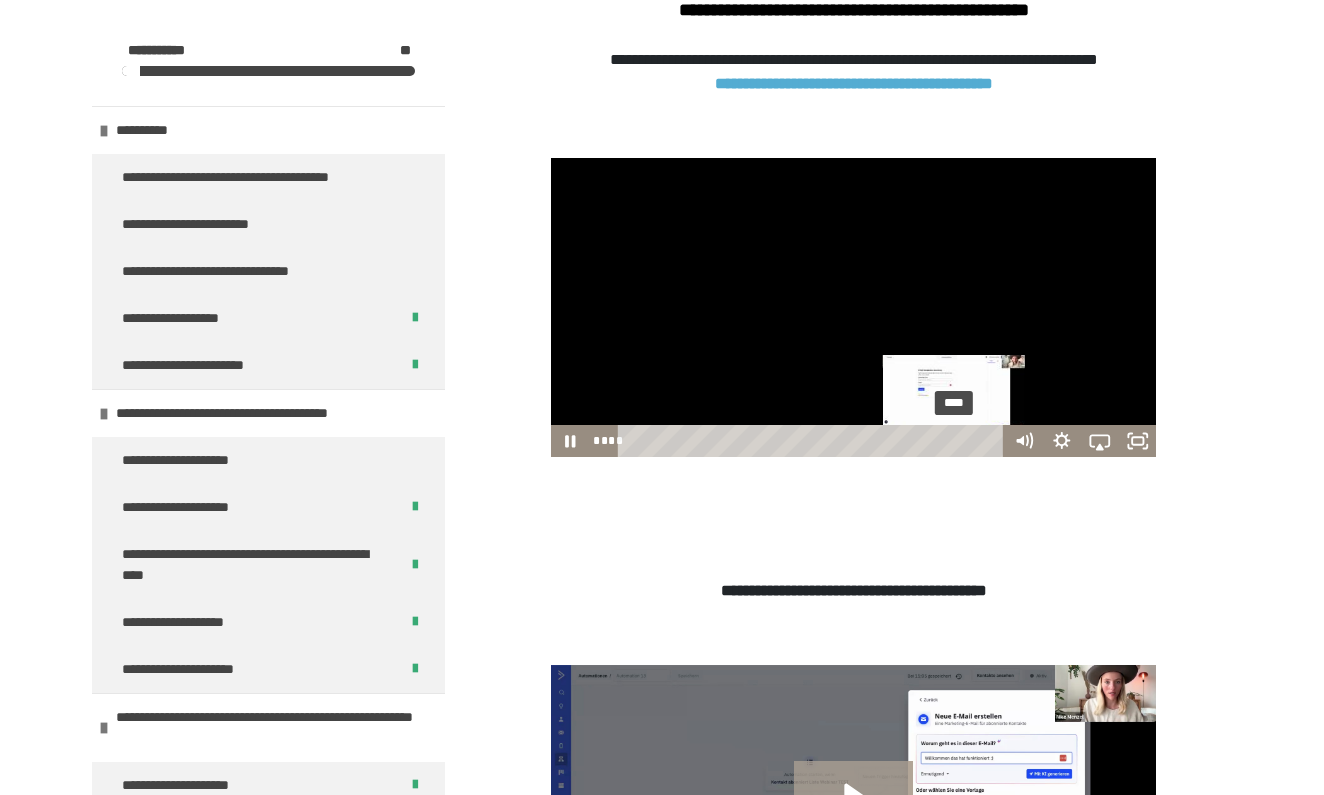 click on "****" at bounding box center [813, 441] 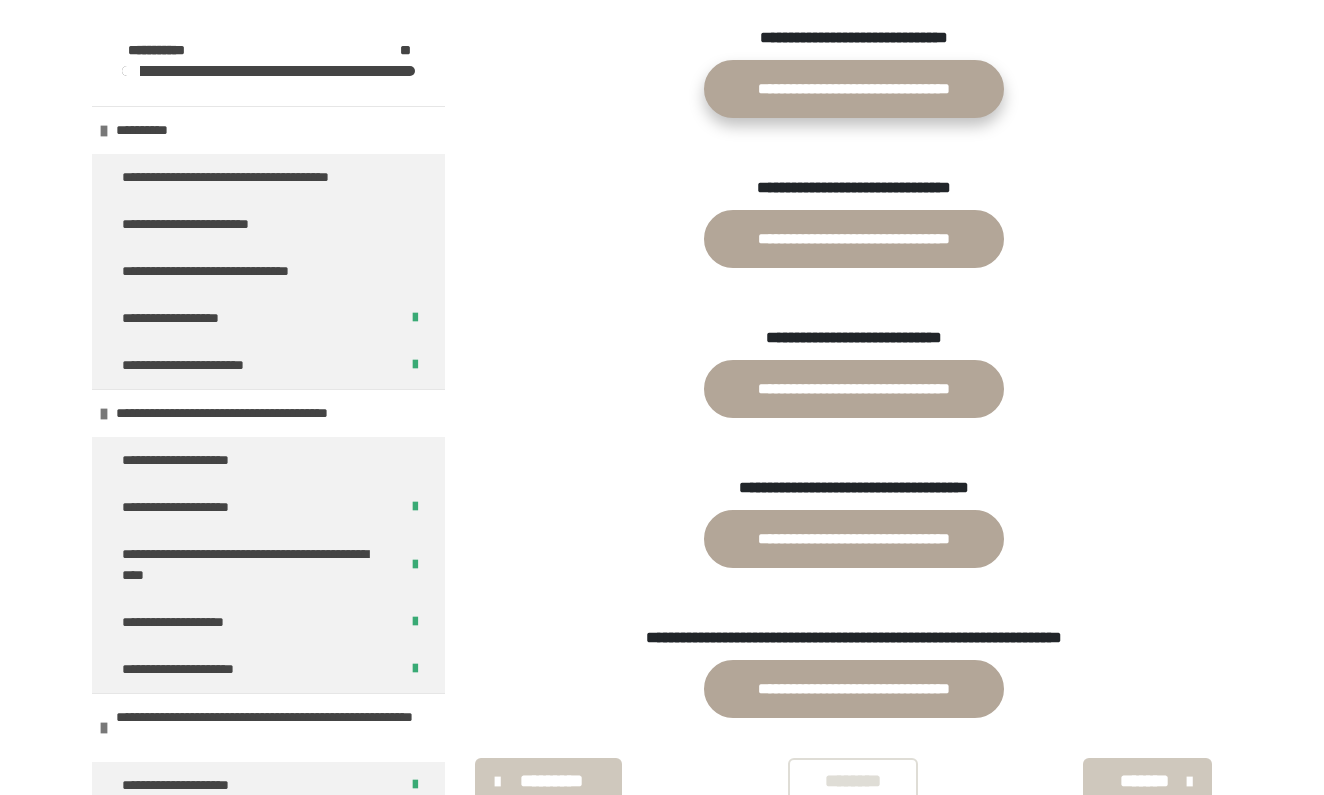 scroll, scrollTop: 1802, scrollLeft: 0, axis: vertical 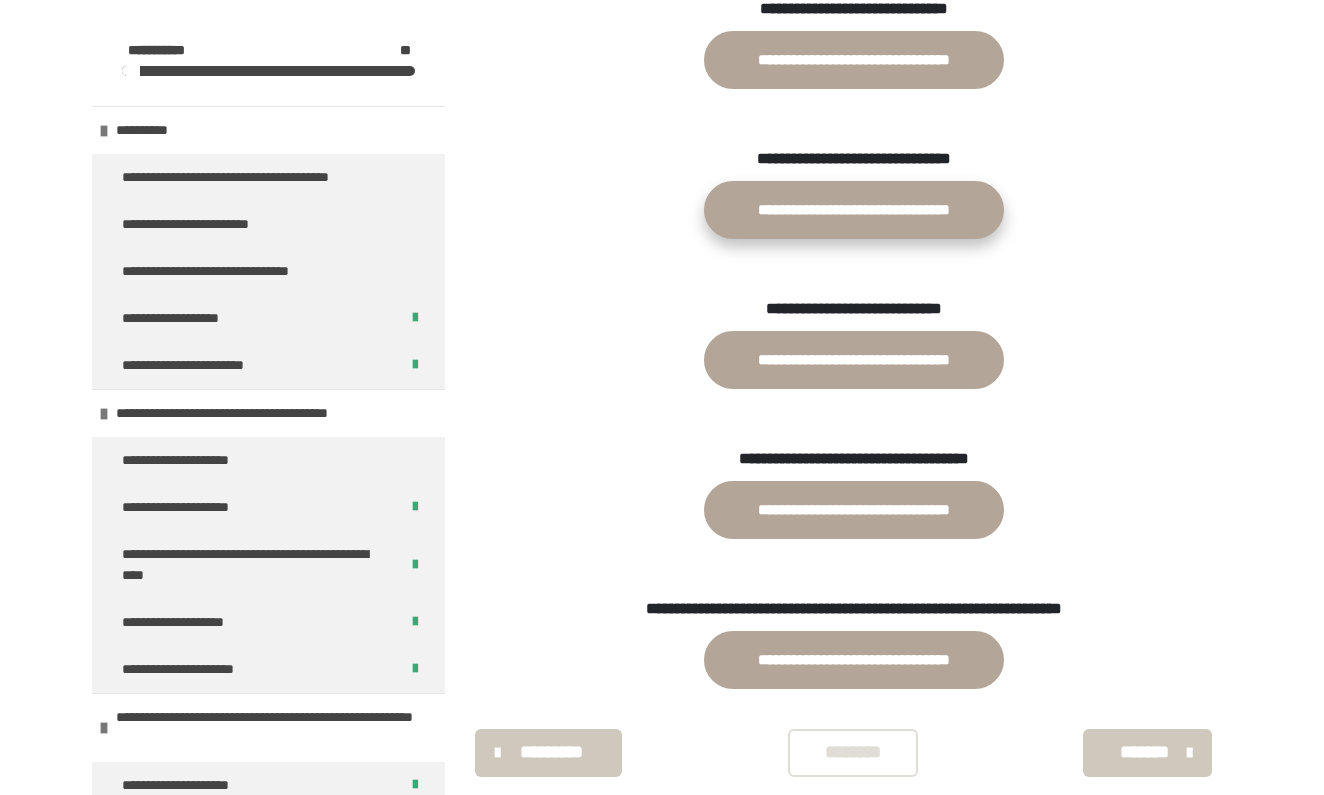 click on "**********" at bounding box center (854, 210) 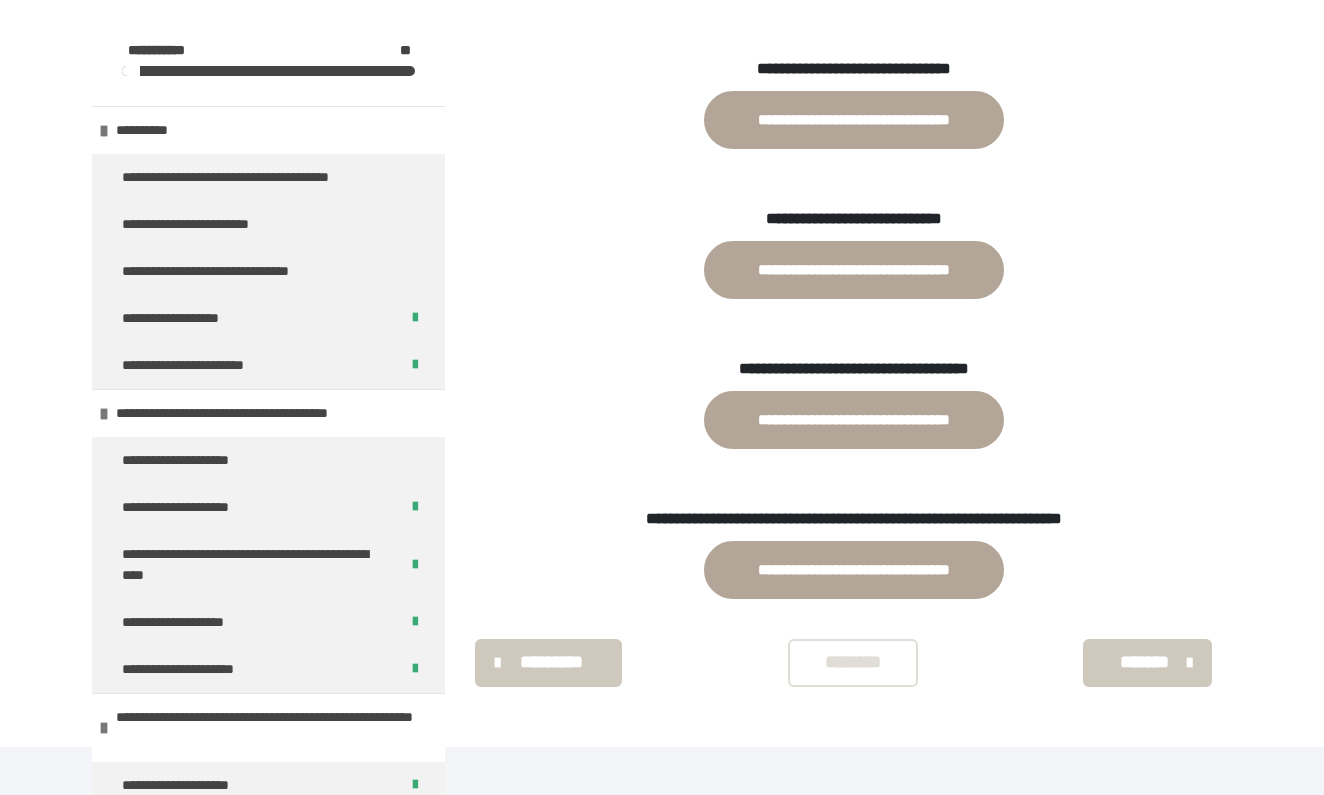 scroll, scrollTop: 1892, scrollLeft: 0, axis: vertical 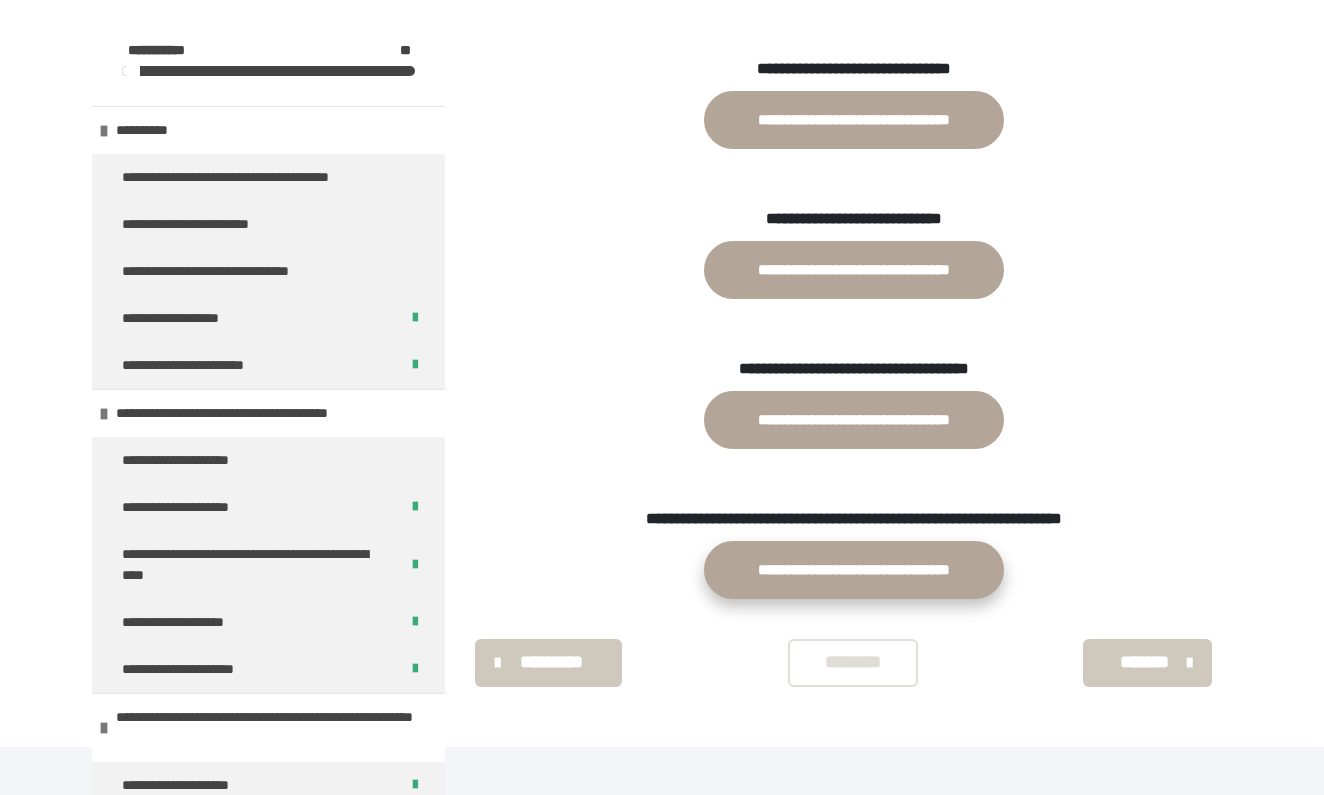 click on "**********" at bounding box center (854, 570) 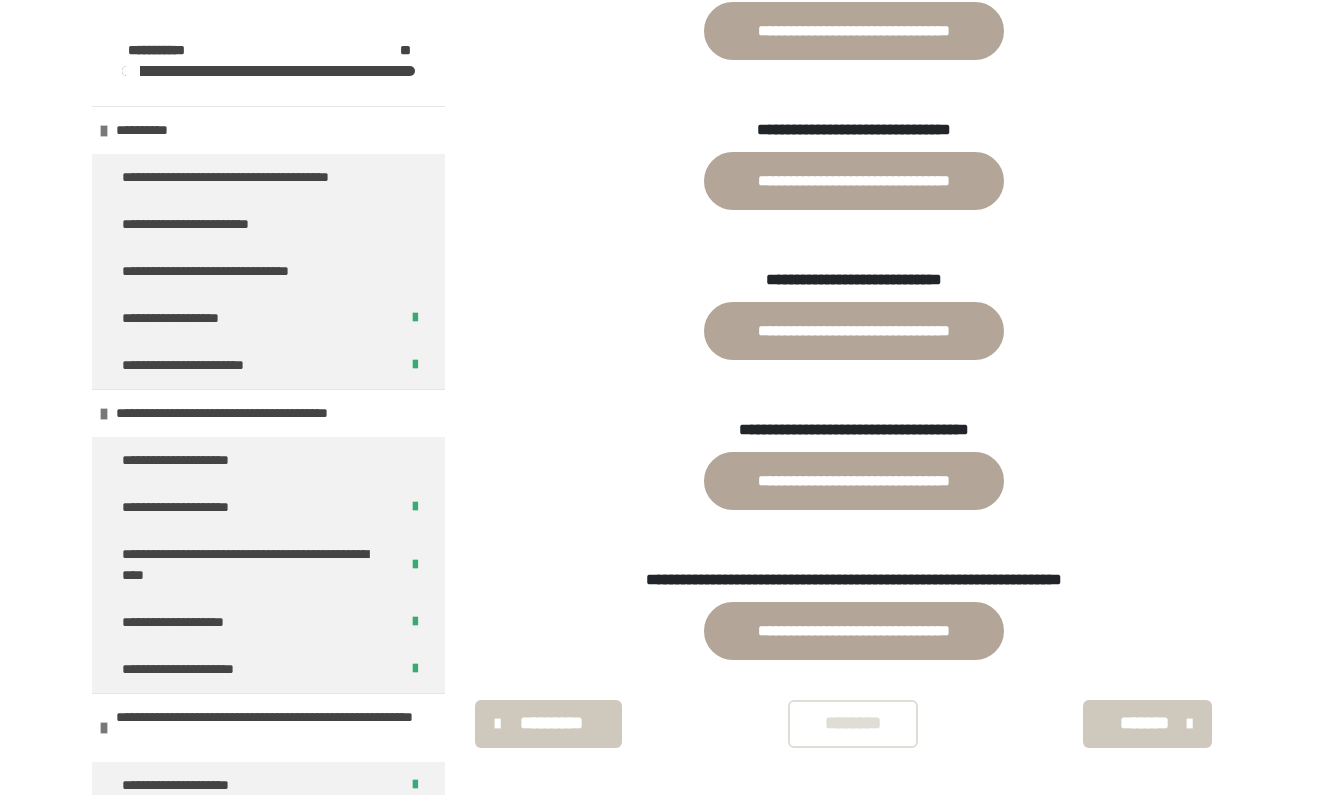 scroll, scrollTop: 1886, scrollLeft: 0, axis: vertical 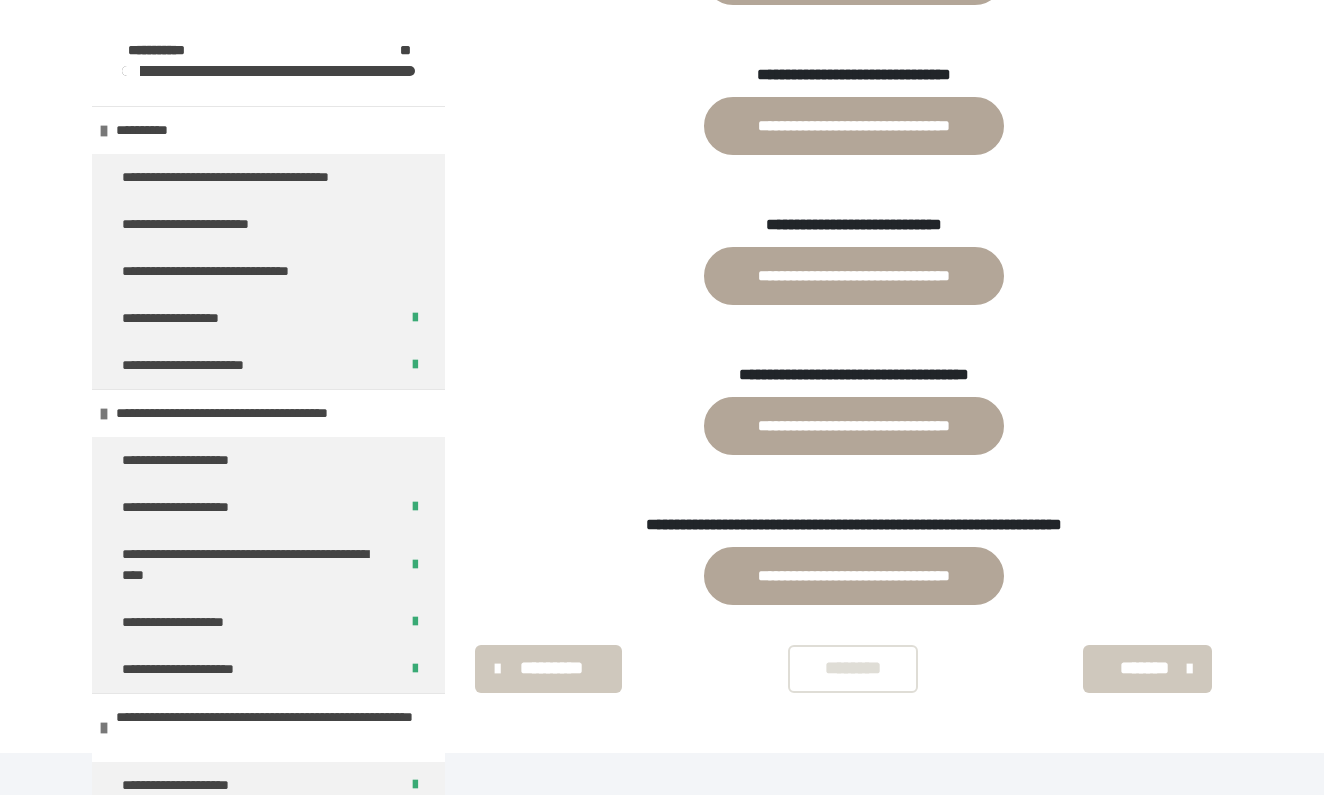 click on "*******" at bounding box center (1145, 668) 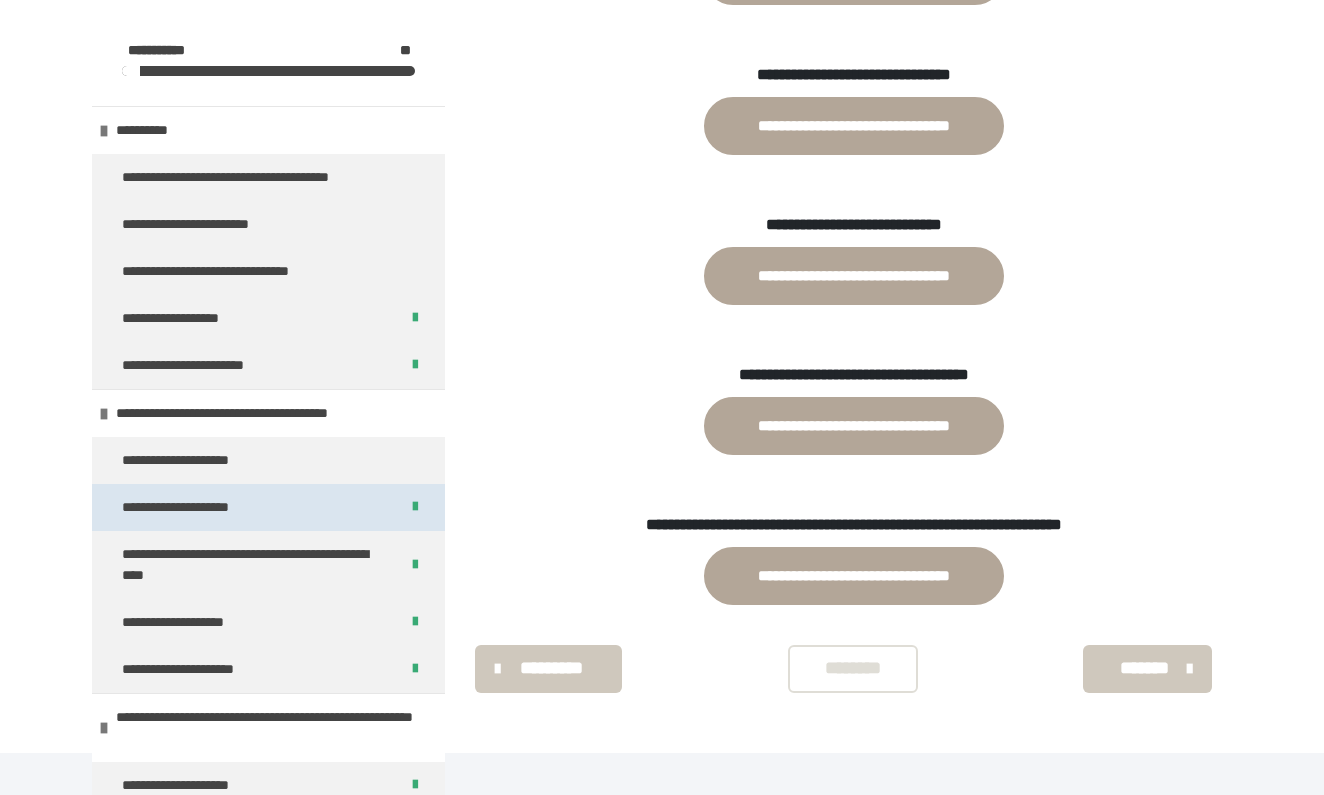scroll, scrollTop: 61, scrollLeft: 0, axis: vertical 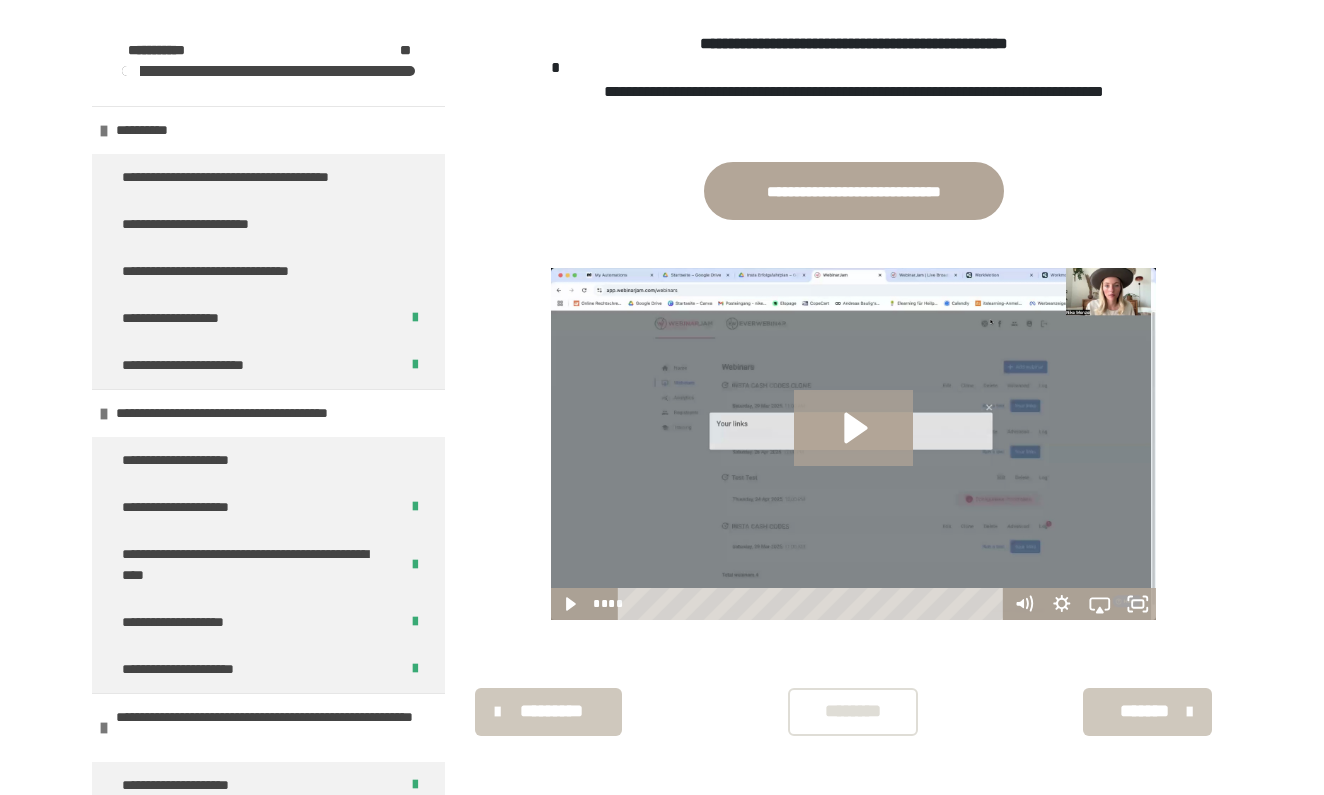 click on "*******" at bounding box center (1145, 711) 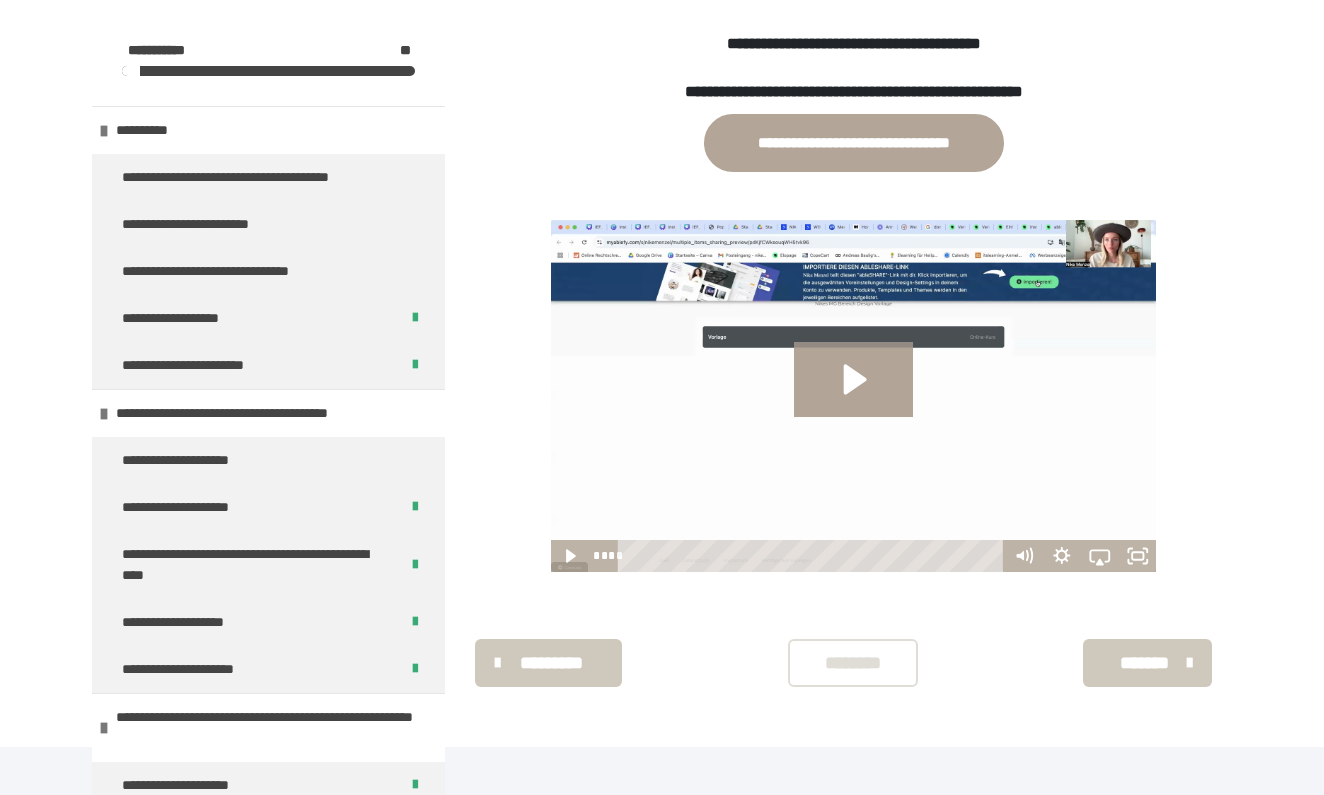 scroll, scrollTop: 1887, scrollLeft: 0, axis: vertical 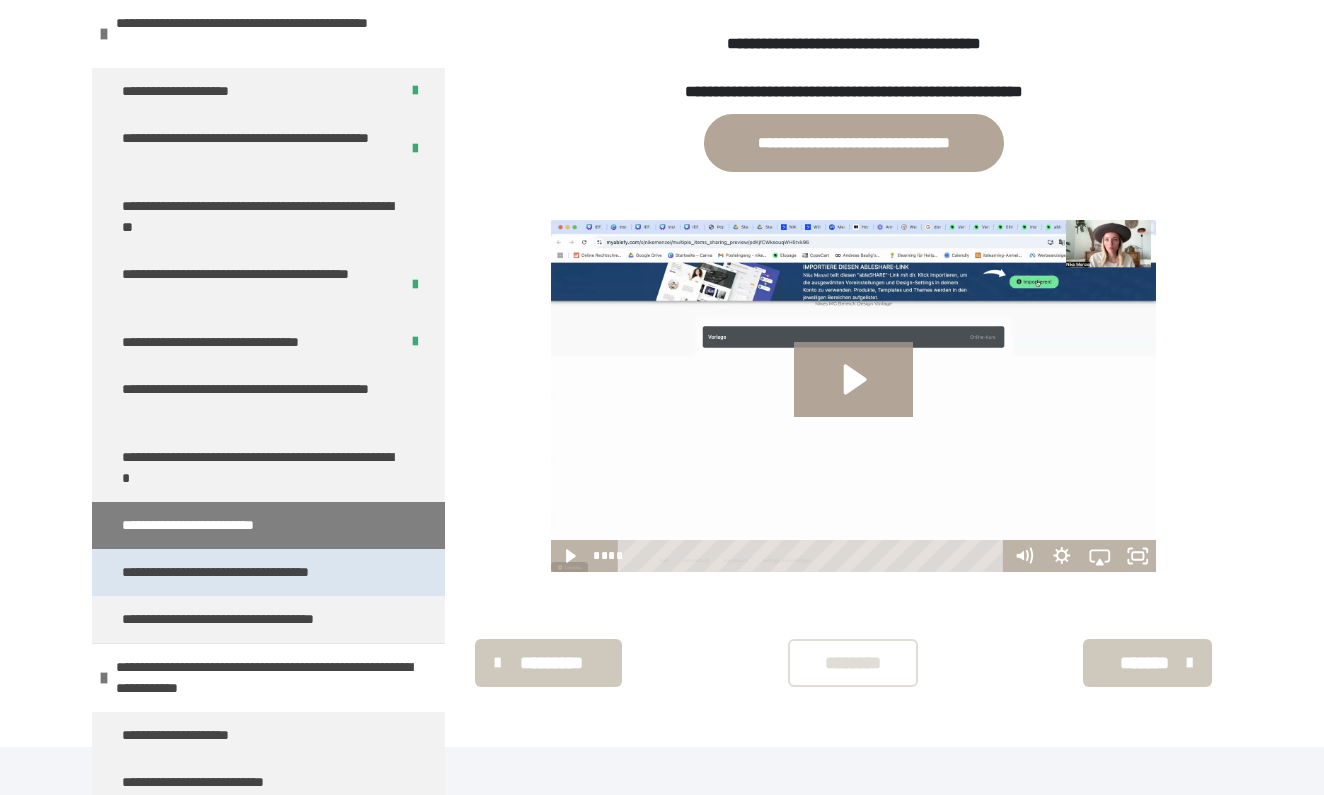 click on "**********" at bounding box center [249, 572] 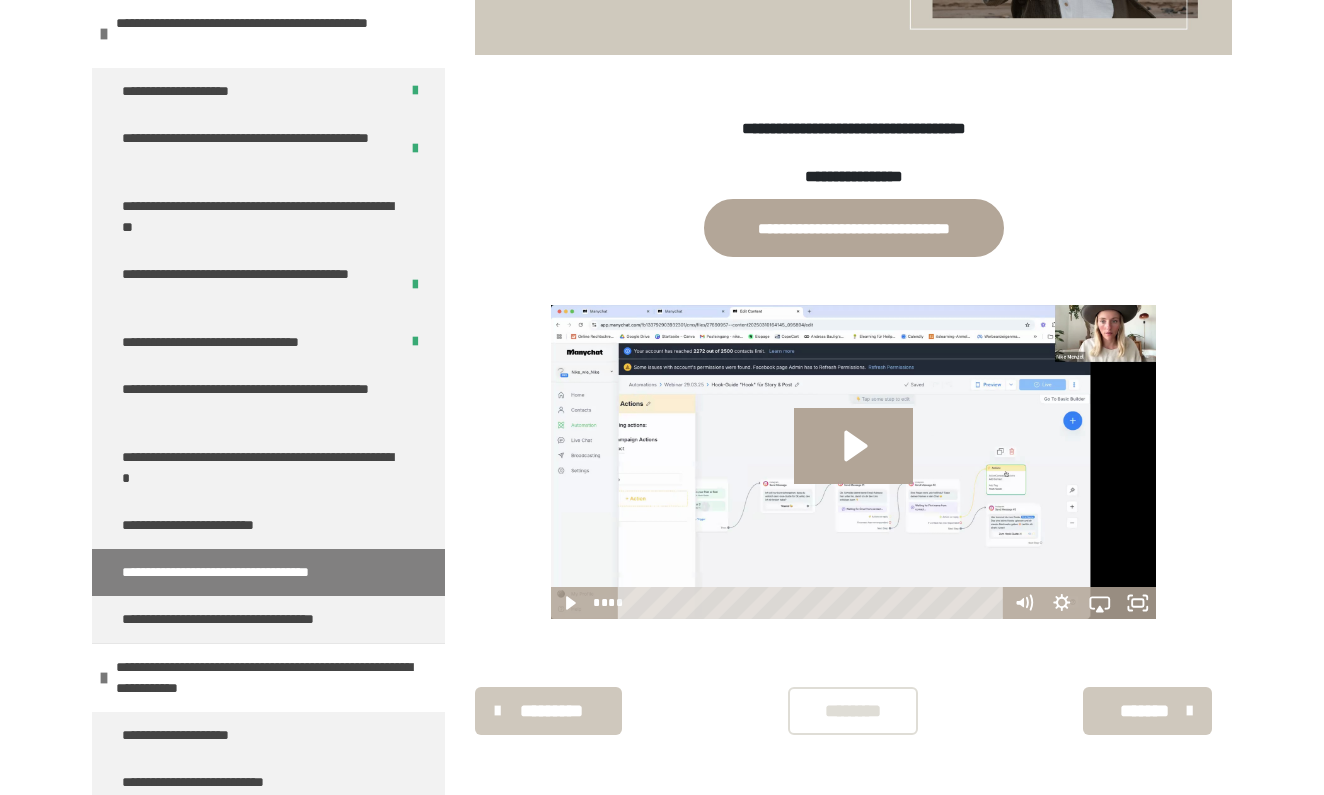 scroll, scrollTop: 507, scrollLeft: 0, axis: vertical 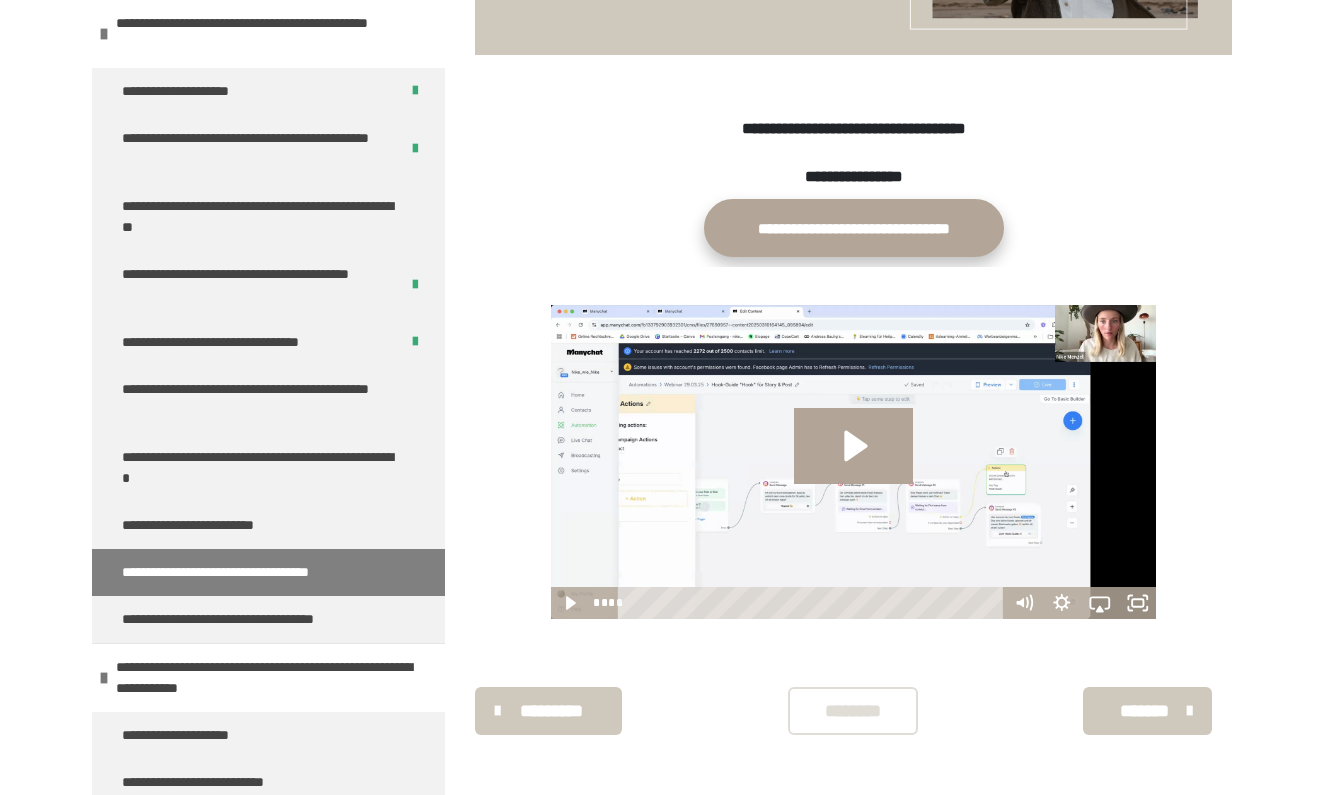 click on "**********" at bounding box center (854, 228) 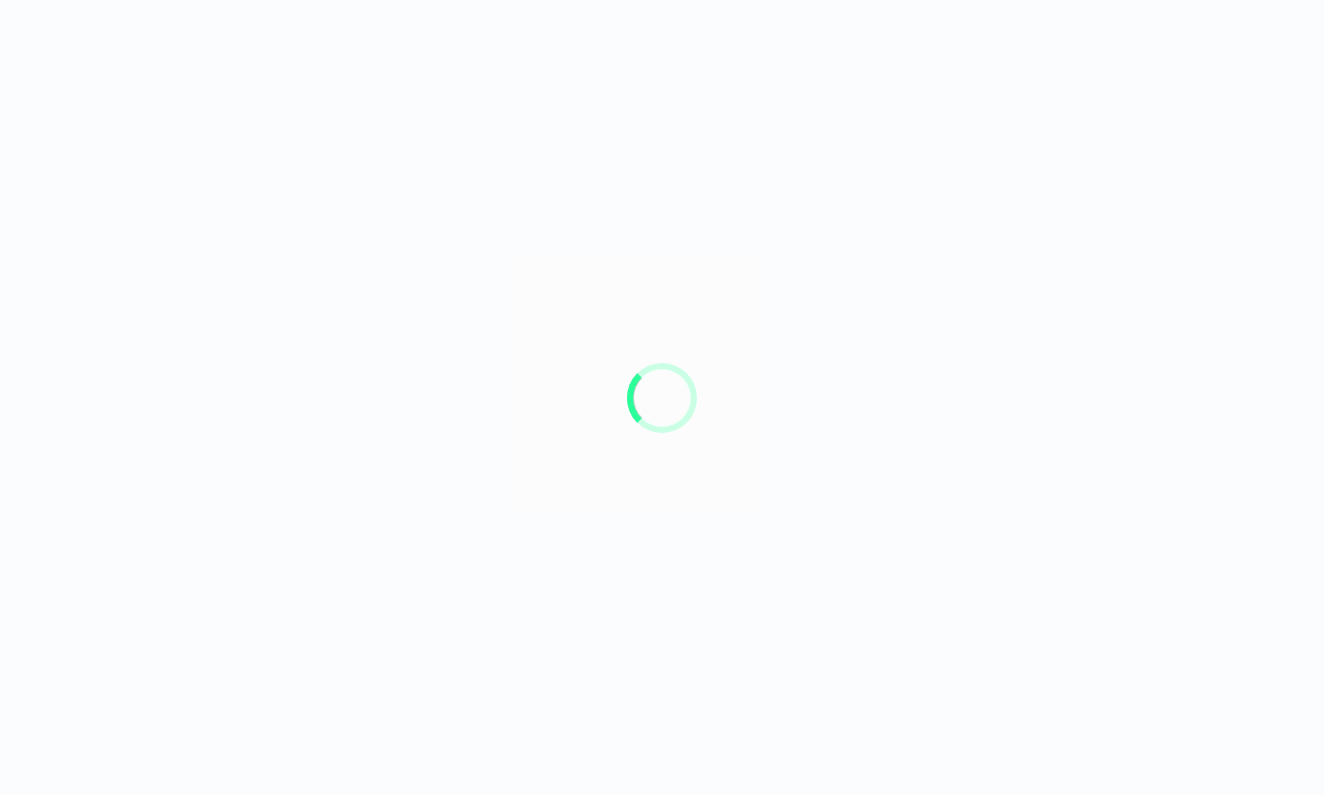 scroll, scrollTop: 0, scrollLeft: 0, axis: both 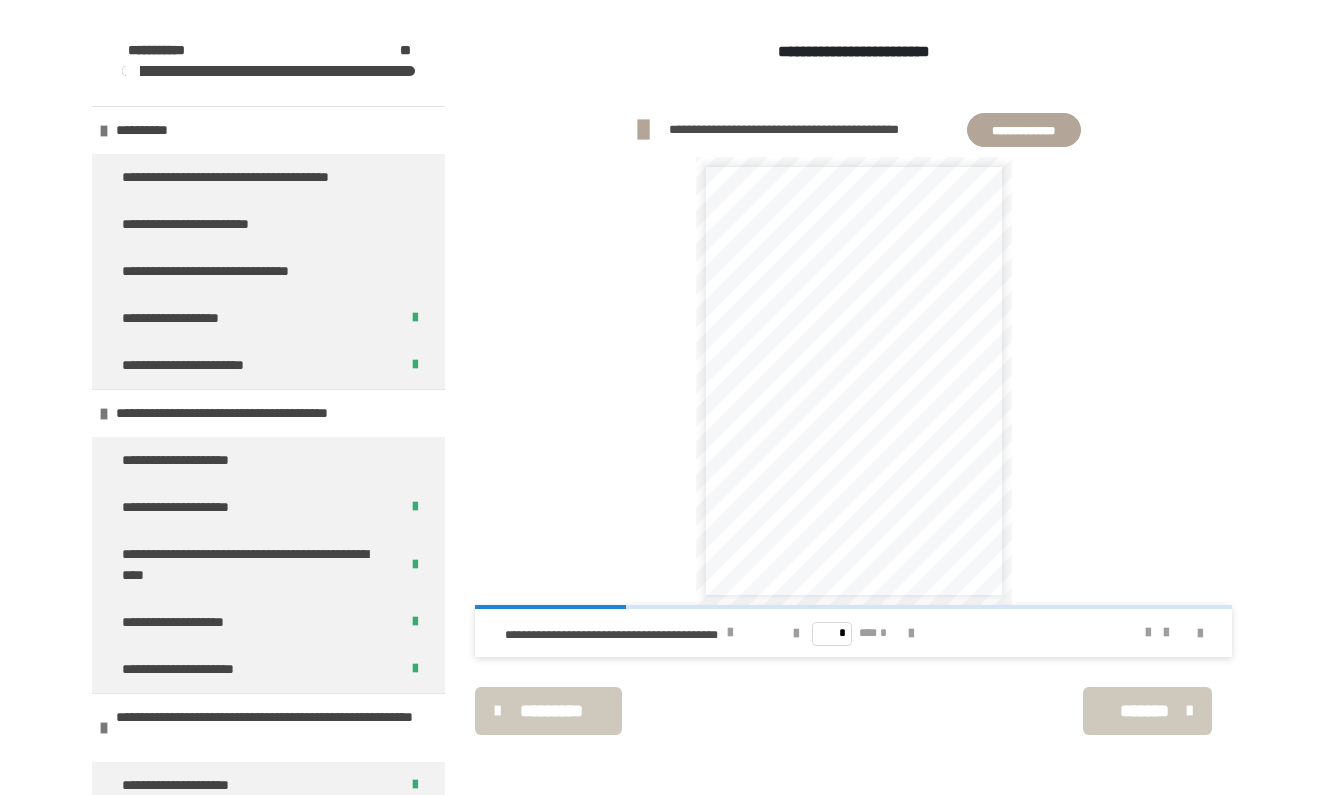 click on "**********" at bounding box center (1023, 130) 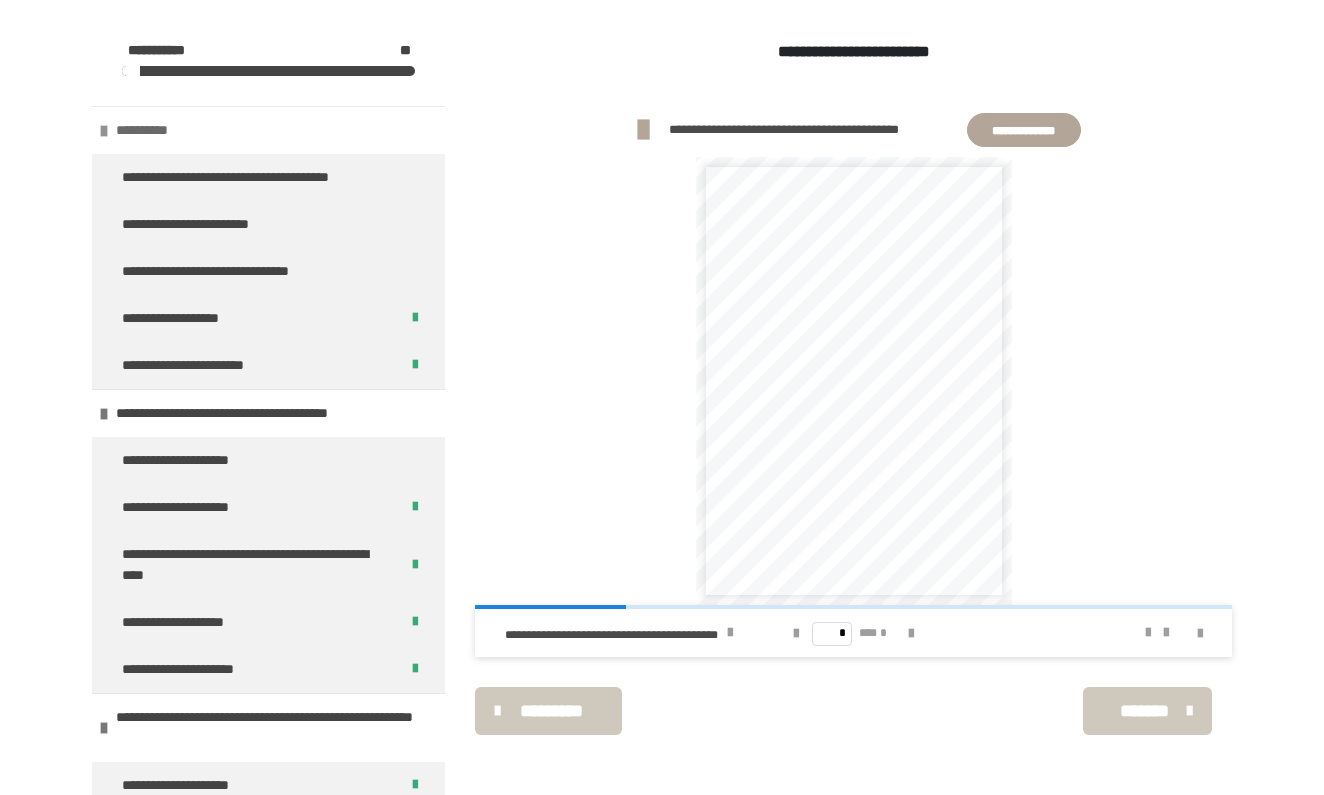 scroll, scrollTop: 2121, scrollLeft: 0, axis: vertical 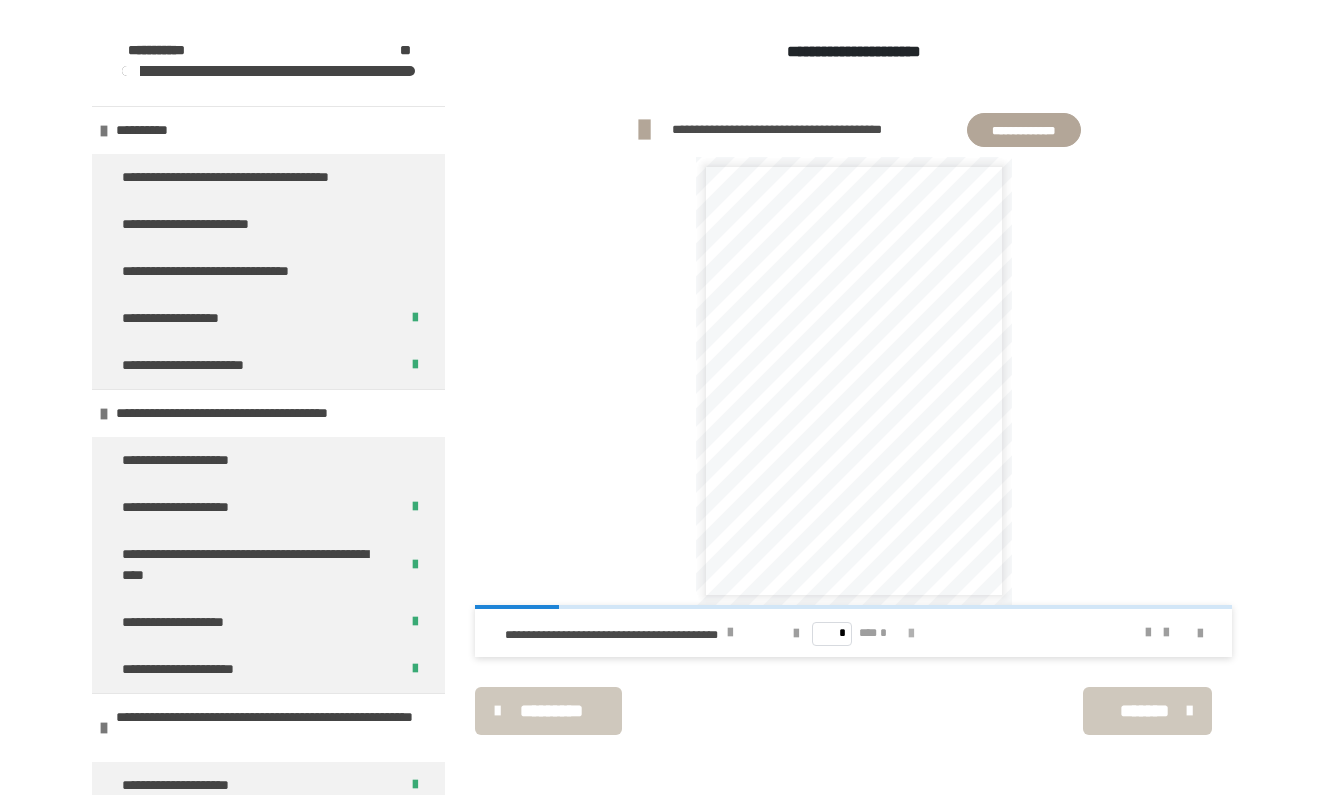 click at bounding box center (911, 634) 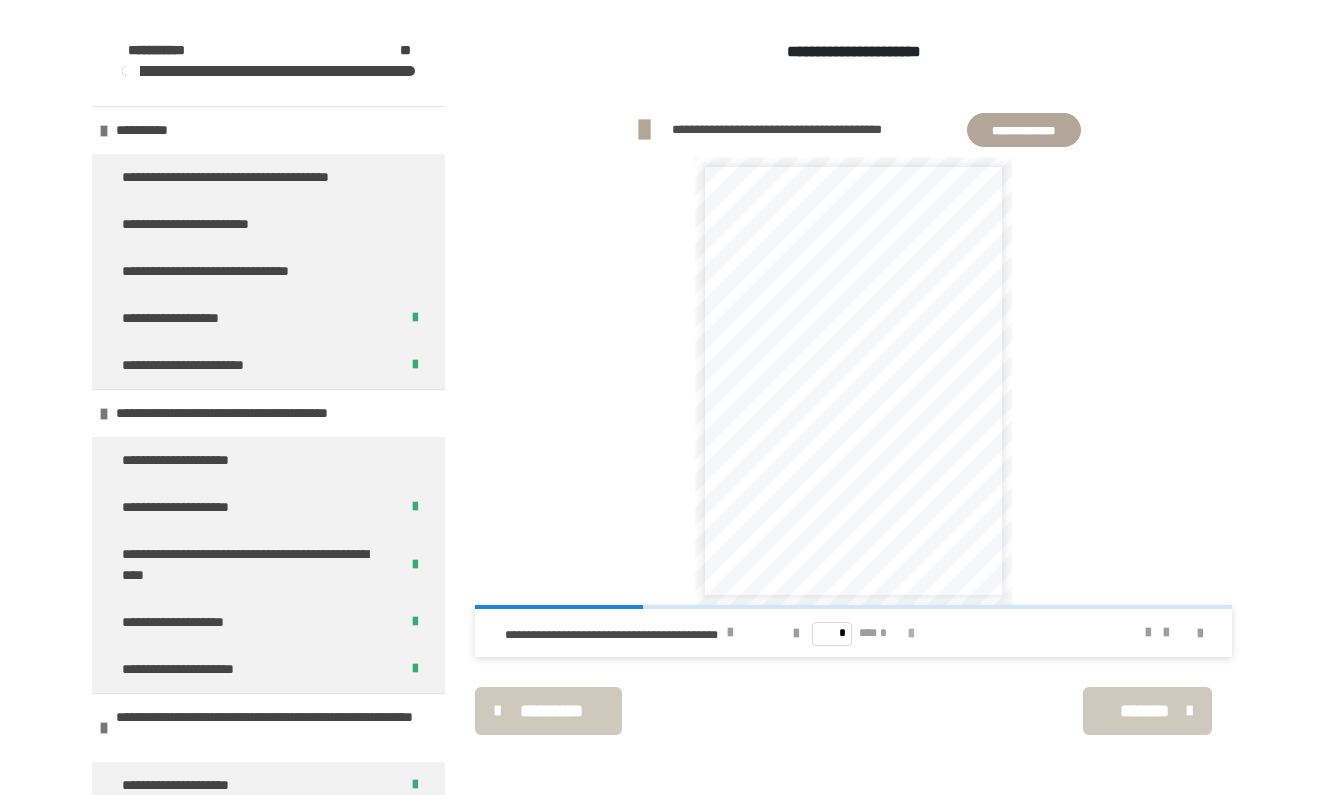 click at bounding box center [911, 634] 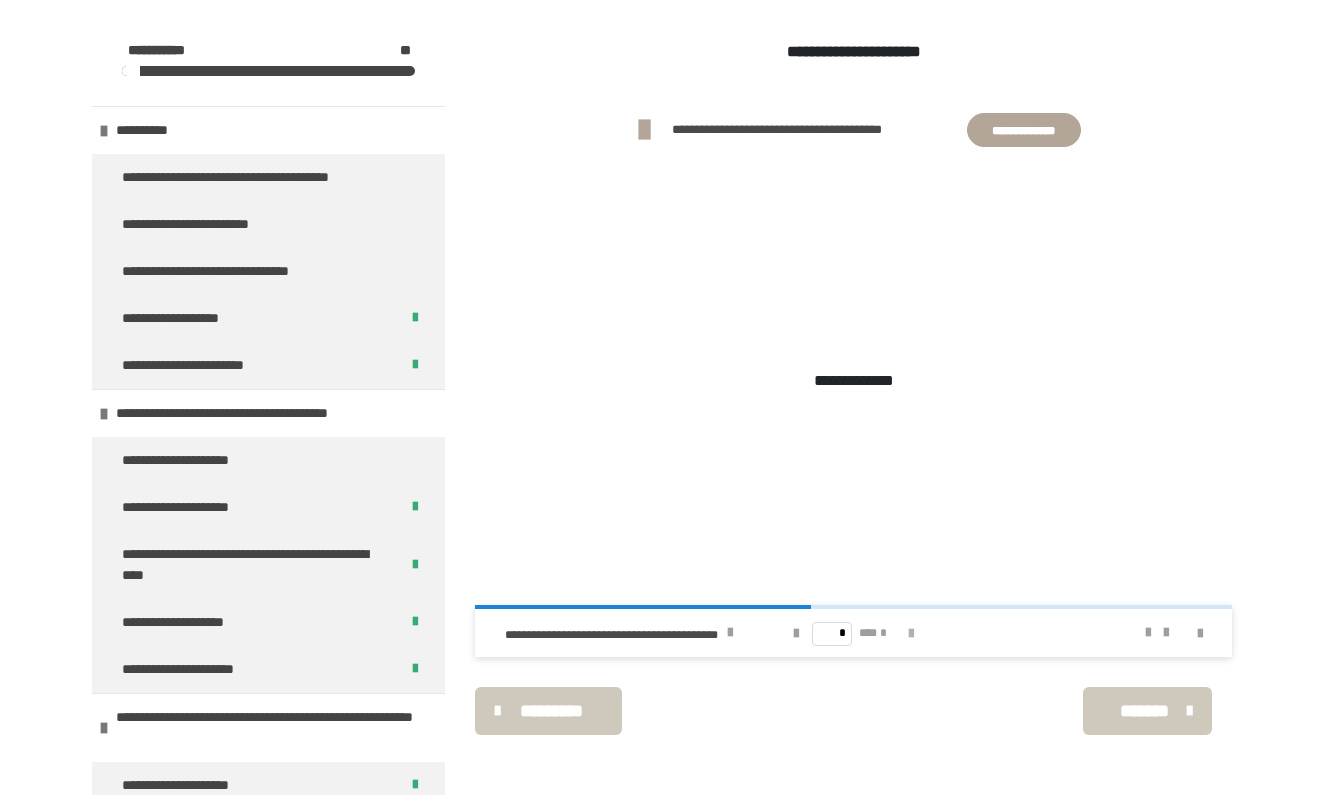 click at bounding box center [911, 634] 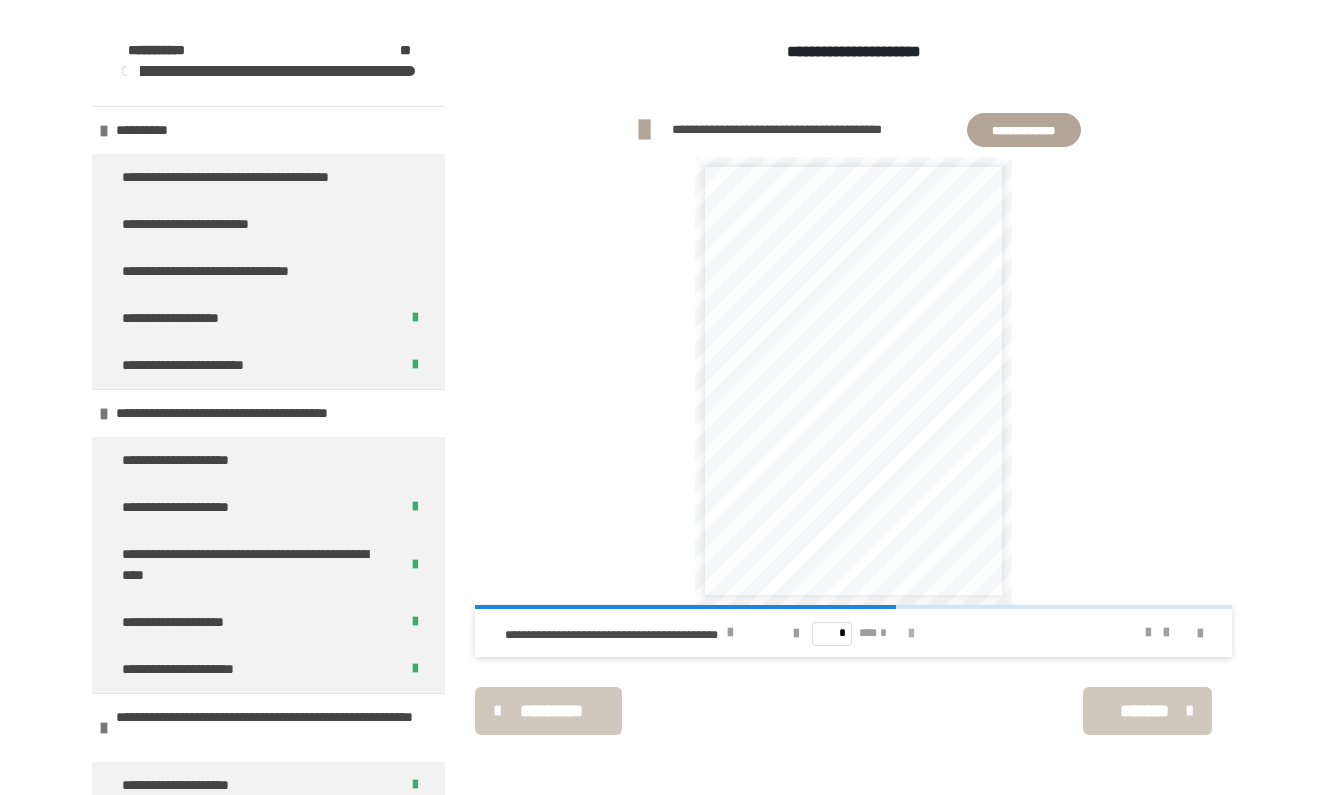 click at bounding box center [911, 634] 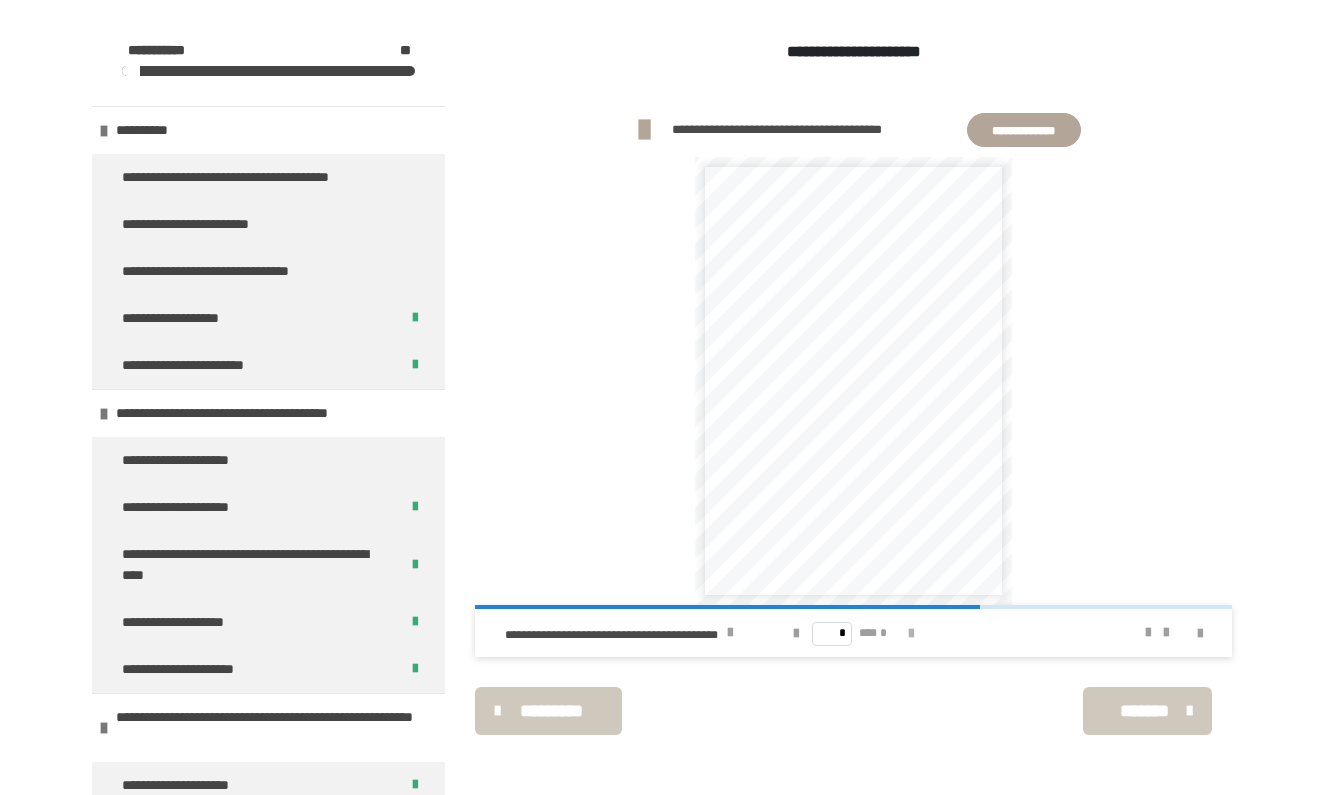 click at bounding box center [911, 634] 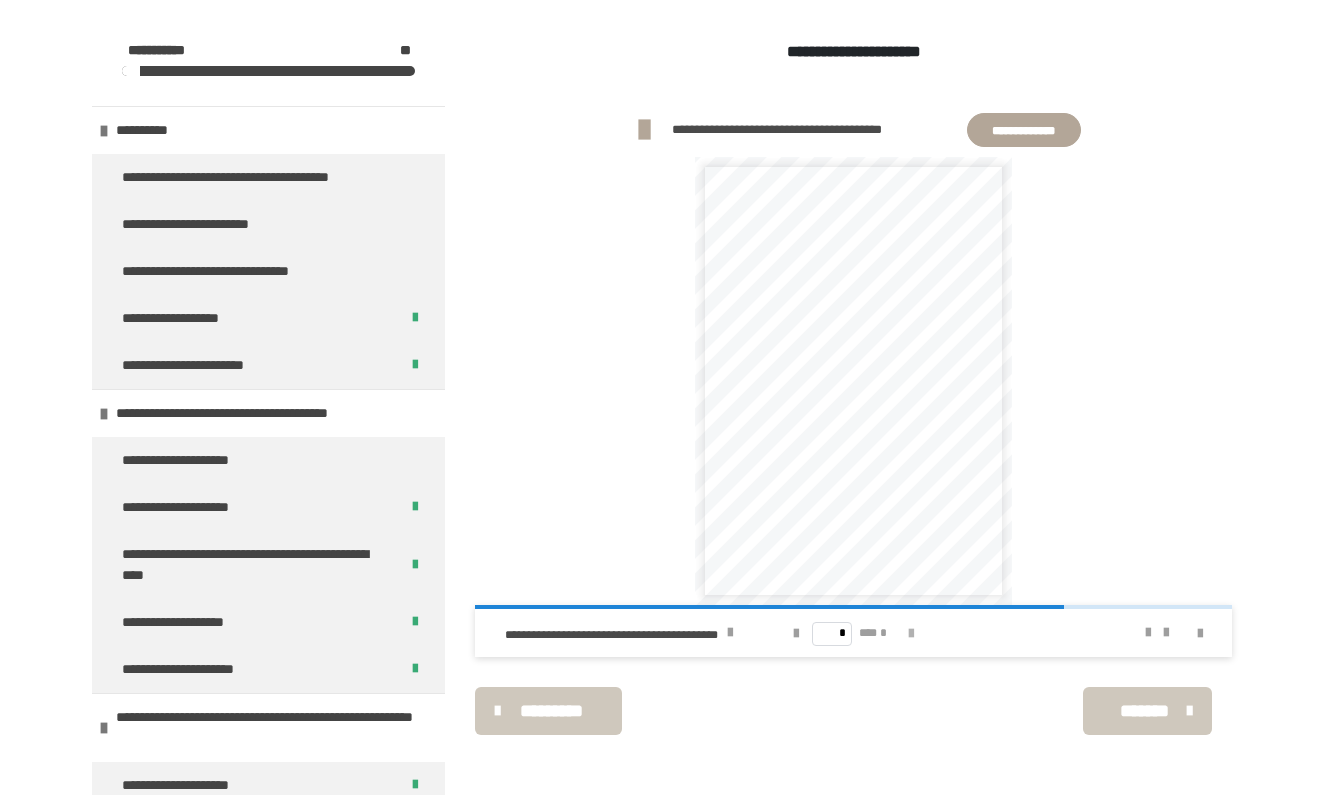 click at bounding box center [911, 634] 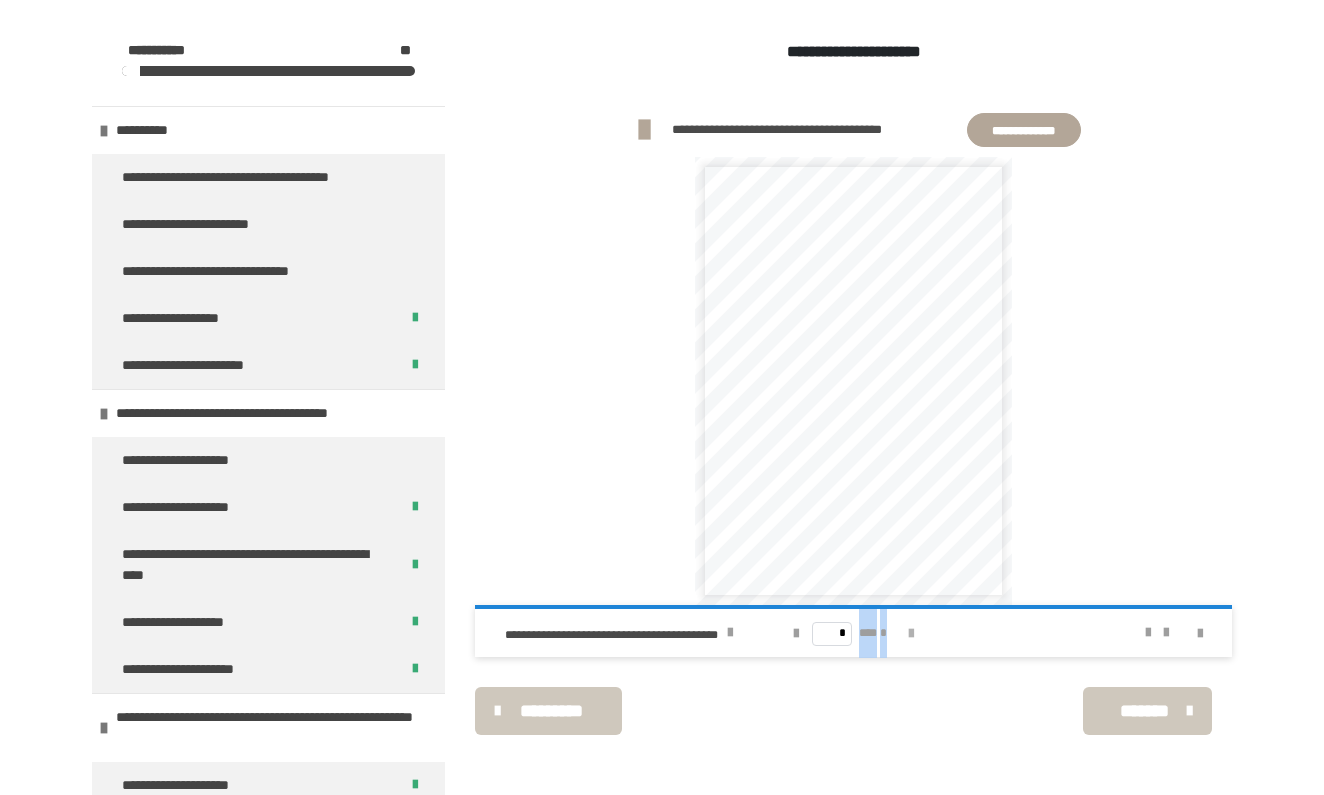 click on "* *** *" at bounding box center (853, 633) 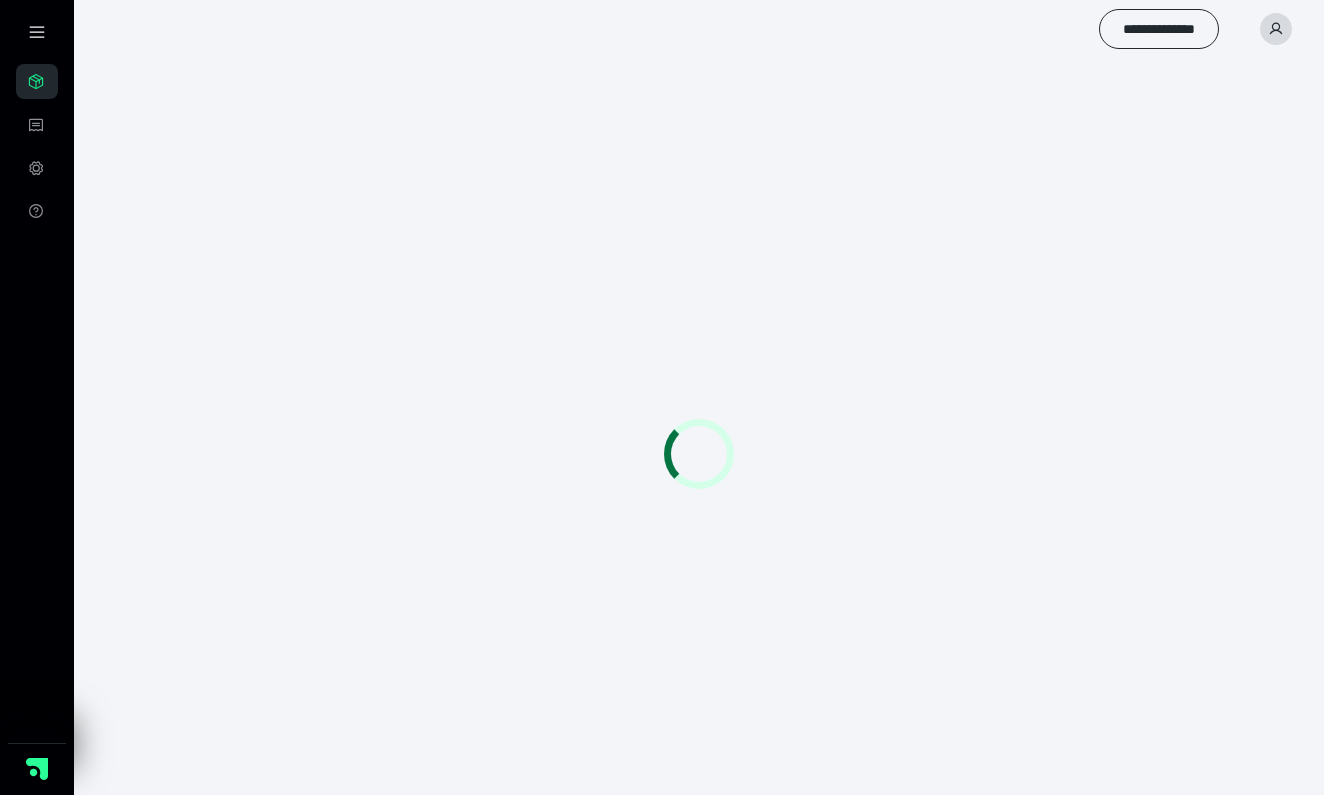 scroll, scrollTop: 0, scrollLeft: 0, axis: both 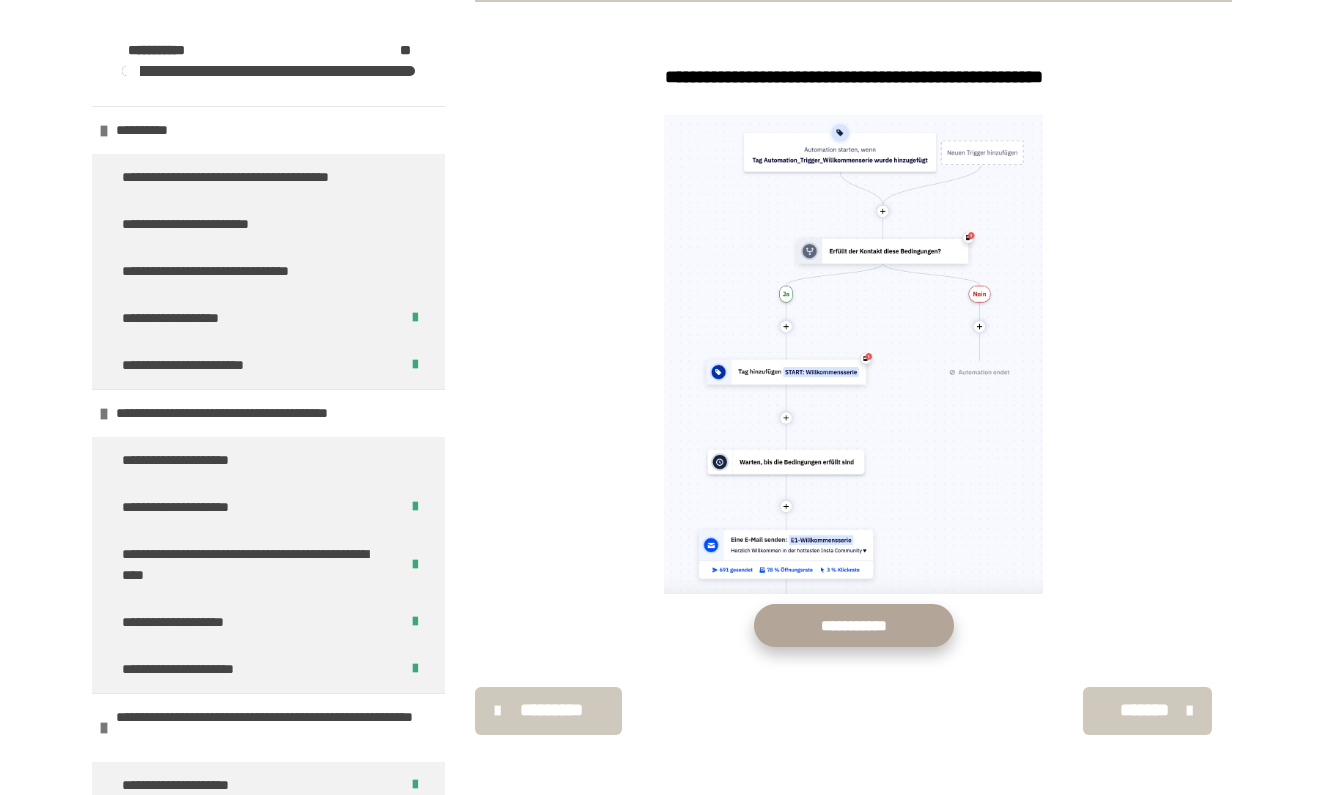 click on "**********" at bounding box center [854, 625] 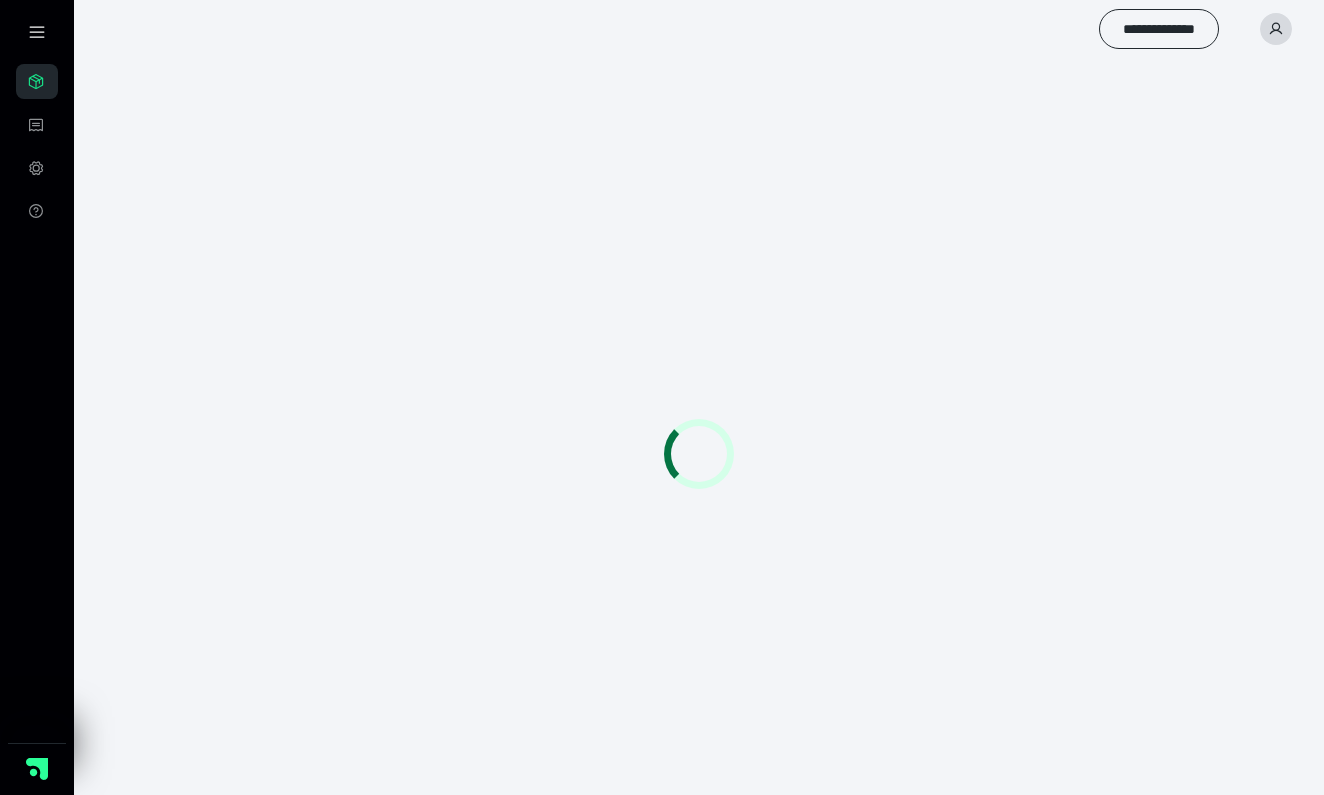 scroll, scrollTop: 0, scrollLeft: 0, axis: both 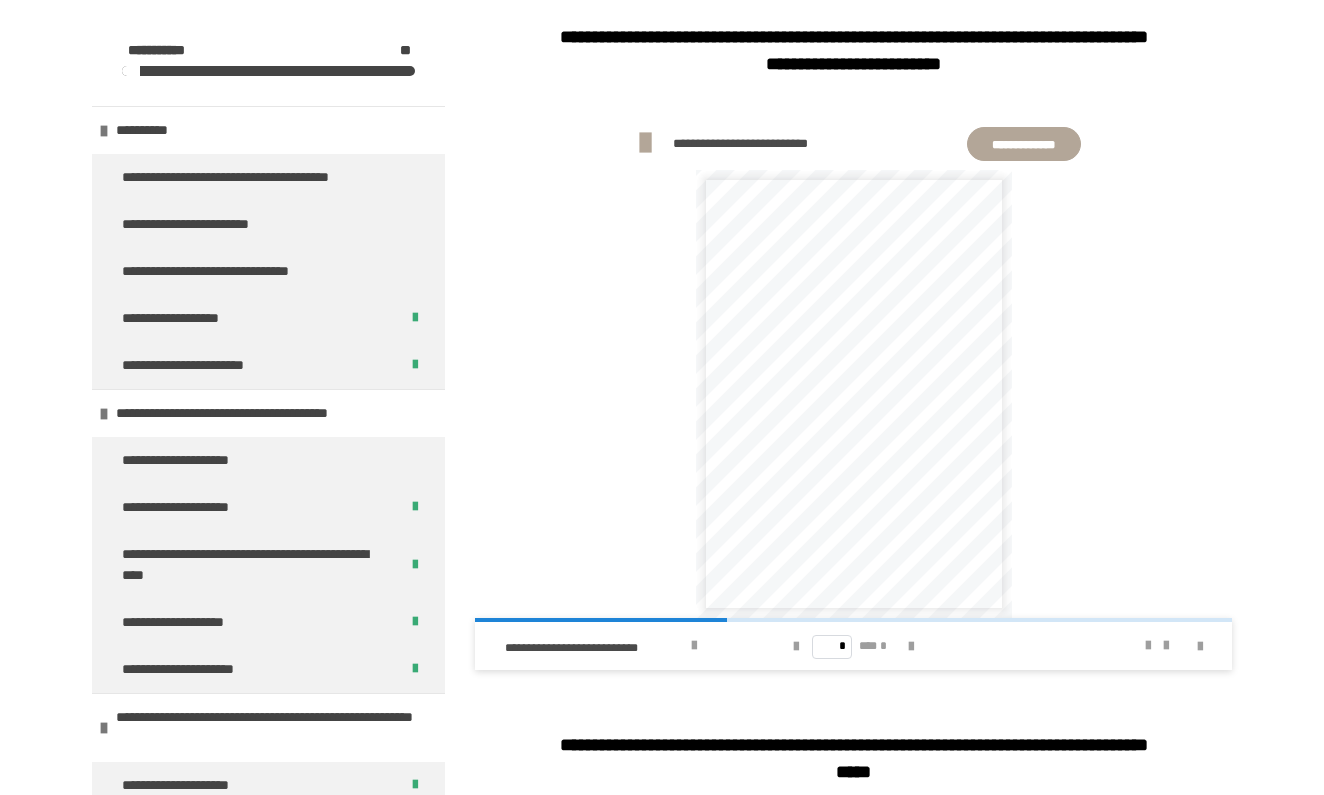 click on "**********" at bounding box center [1023, 144] 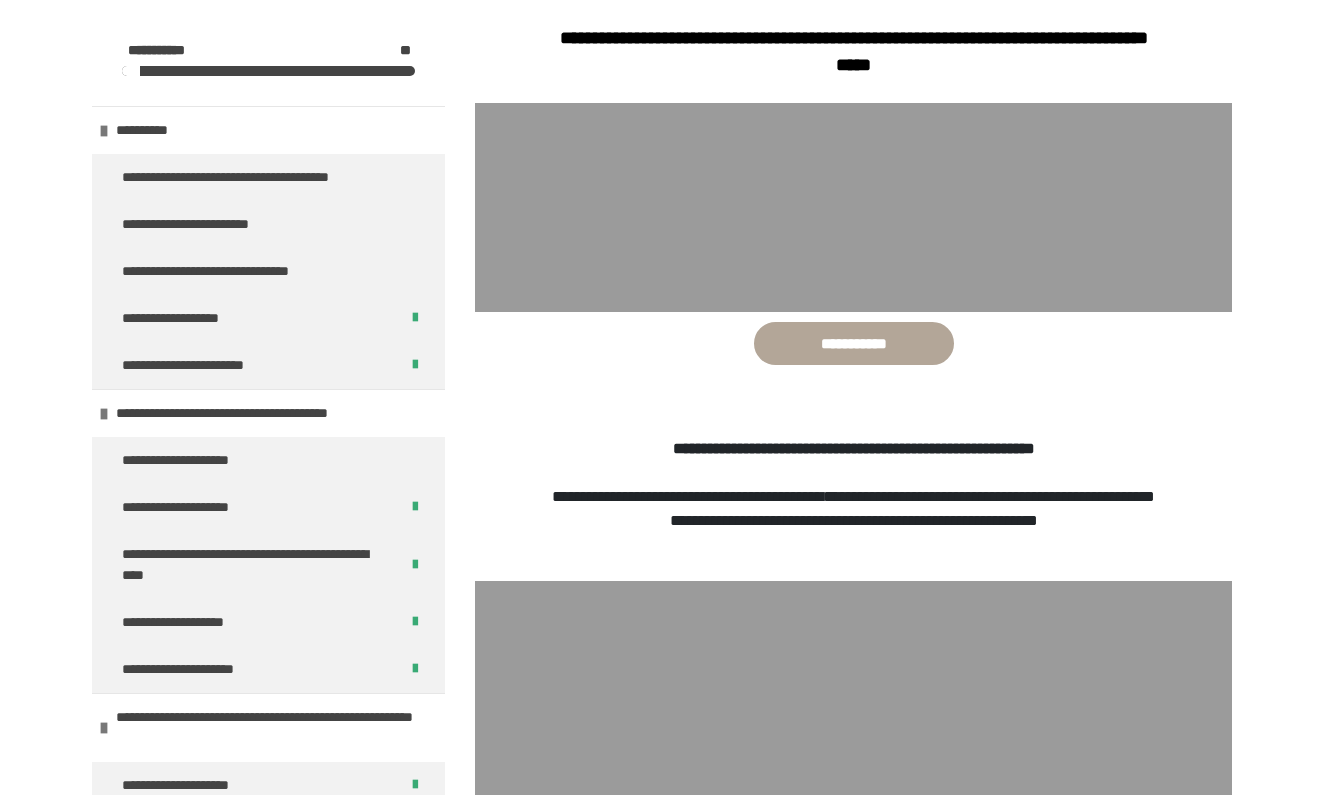 scroll, scrollTop: 1309, scrollLeft: 0, axis: vertical 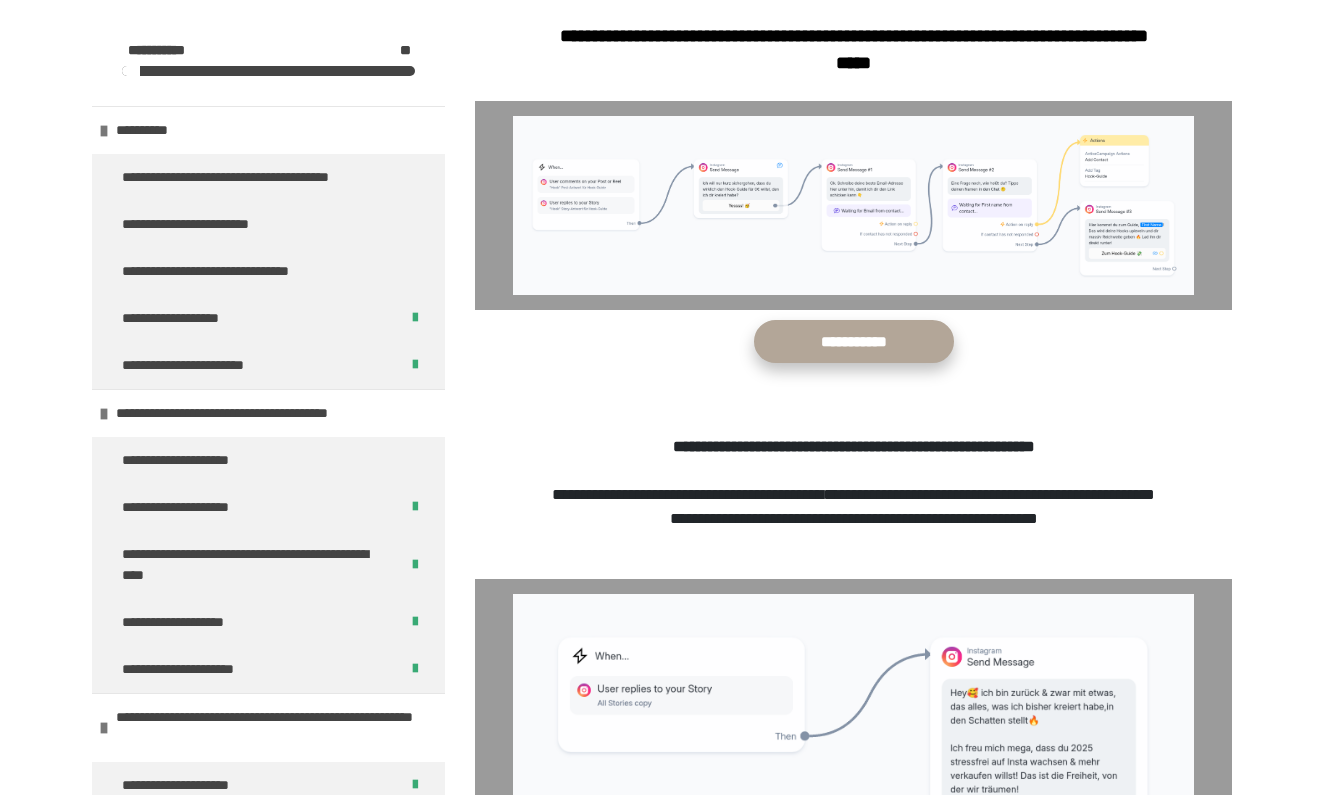 click on "**********" at bounding box center (854, 341) 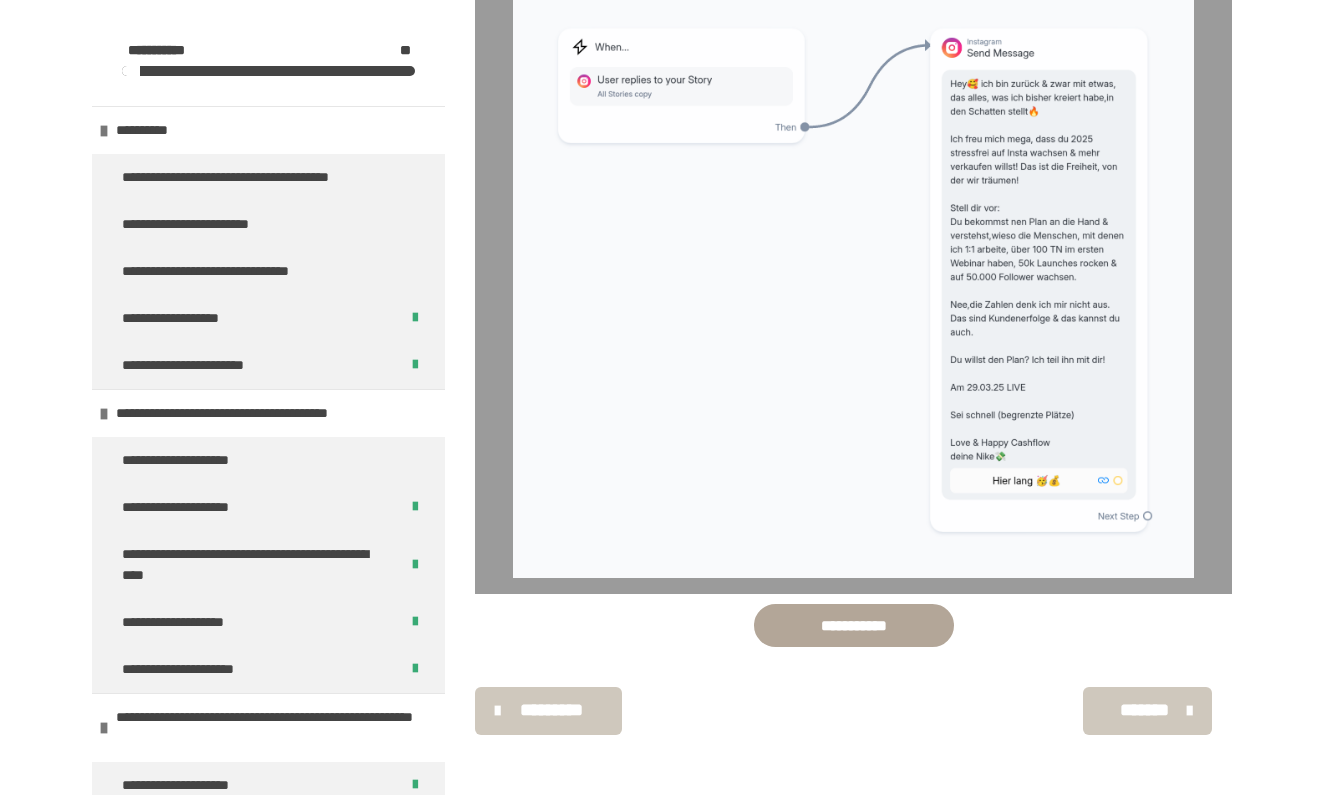 scroll, scrollTop: 1918, scrollLeft: 0, axis: vertical 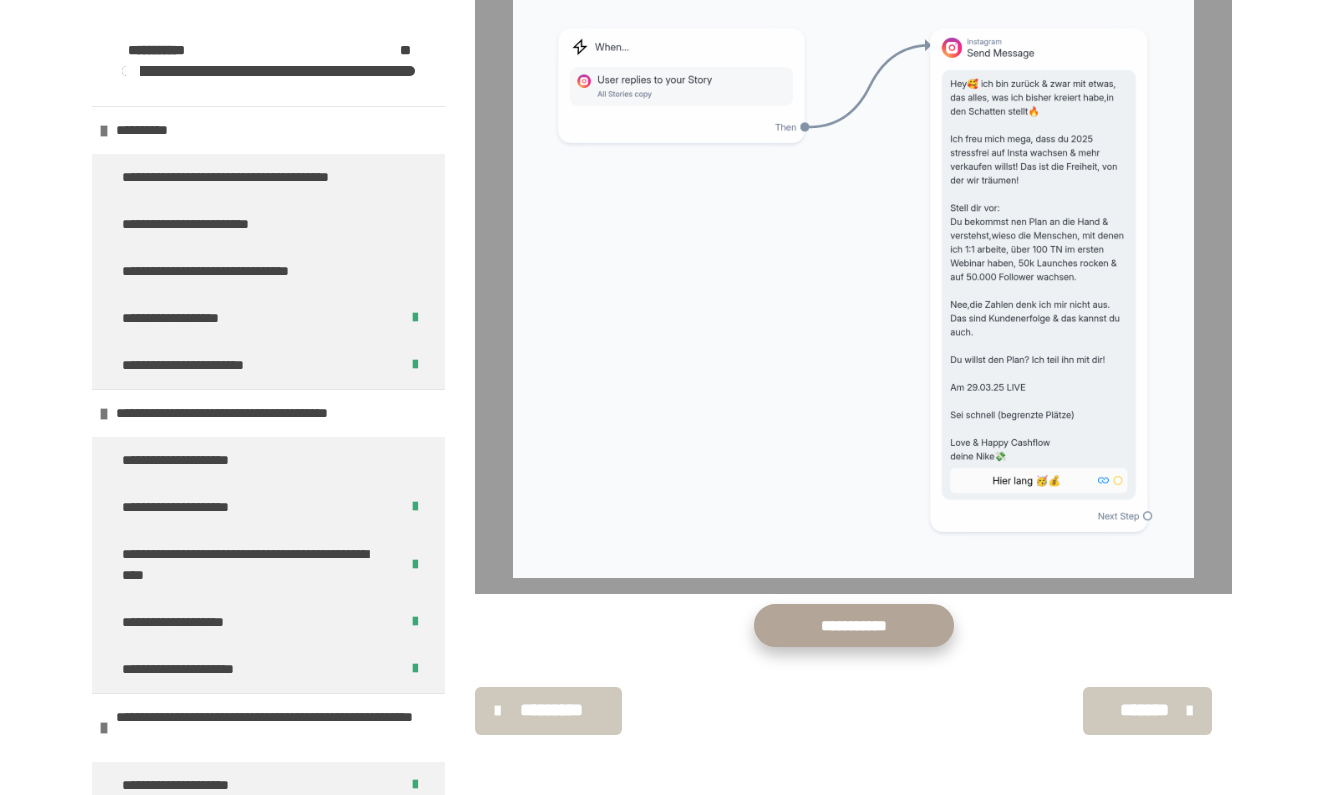 click on "**********" at bounding box center (854, 625) 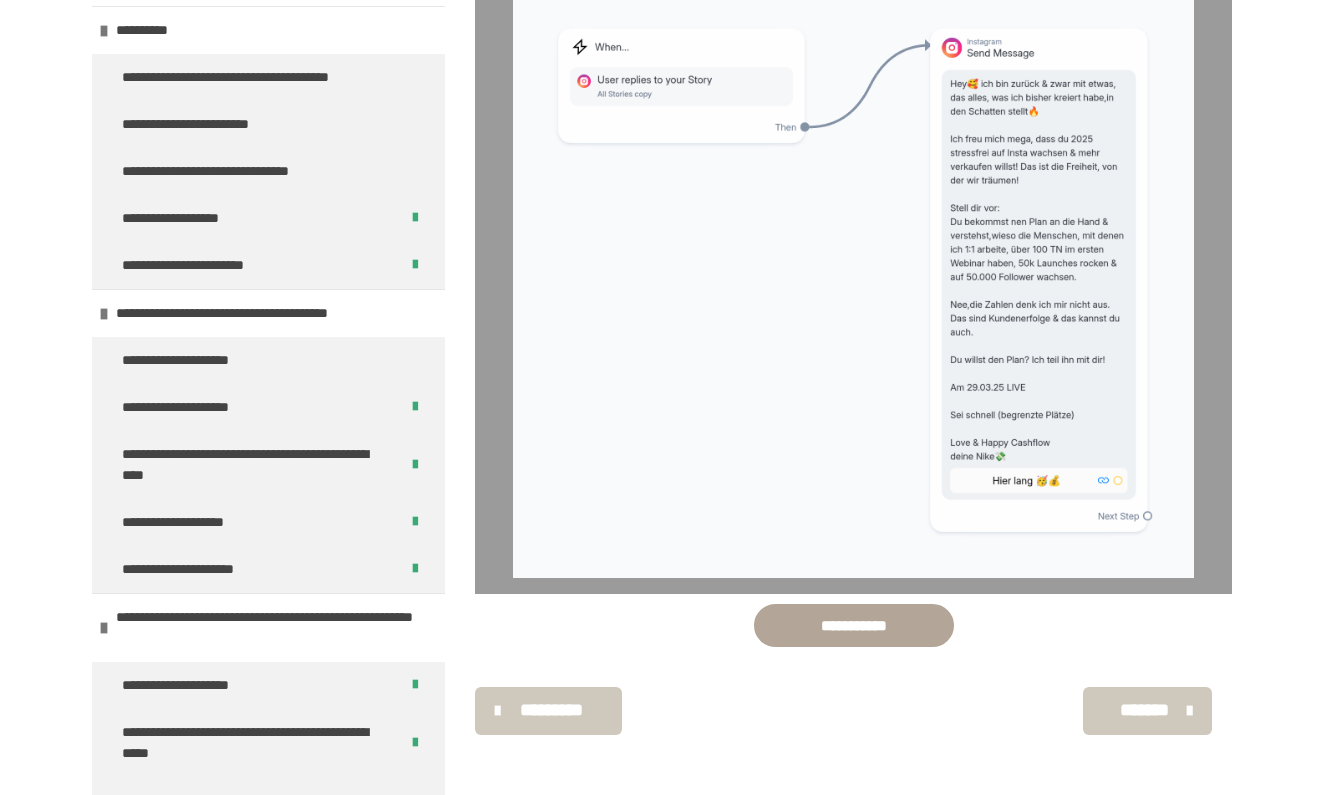 scroll, scrollTop: 104, scrollLeft: 0, axis: vertical 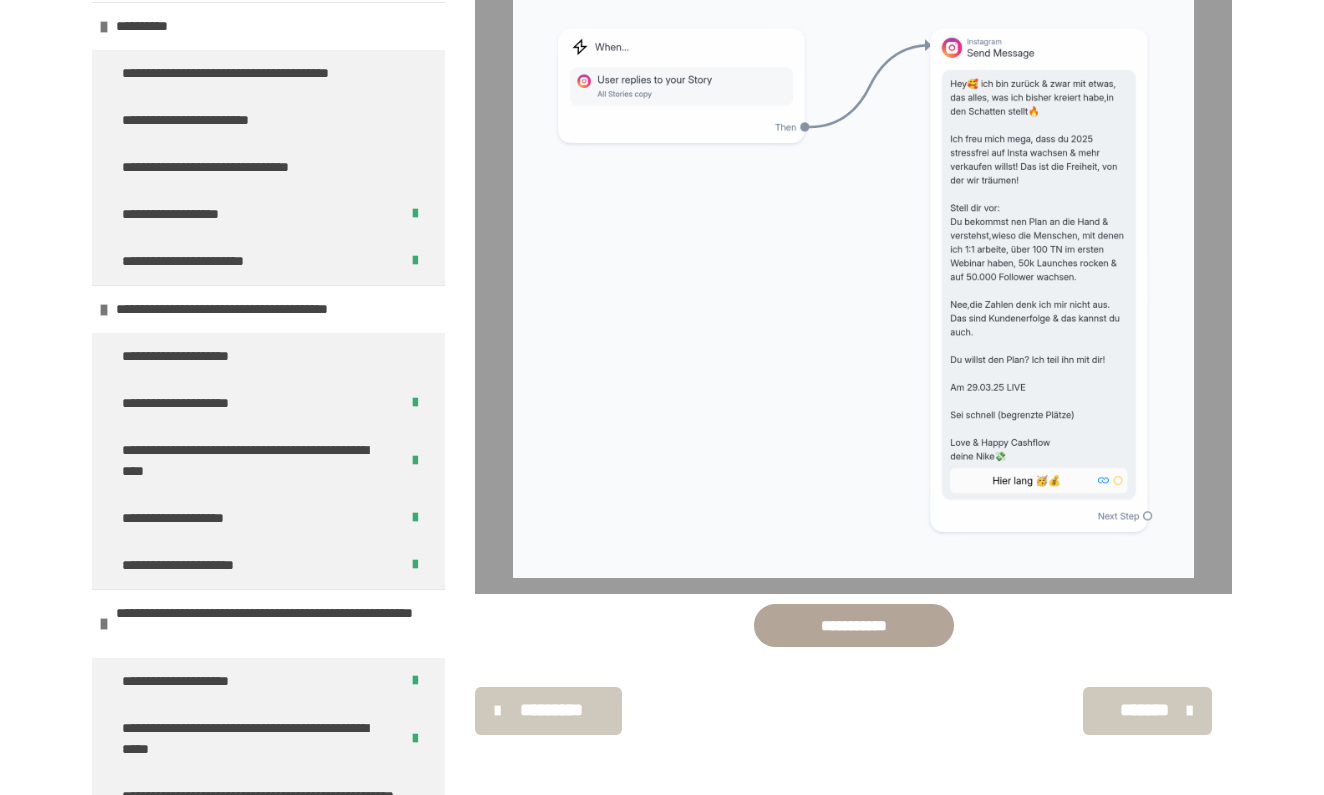 click on "*******" at bounding box center [1145, 710] 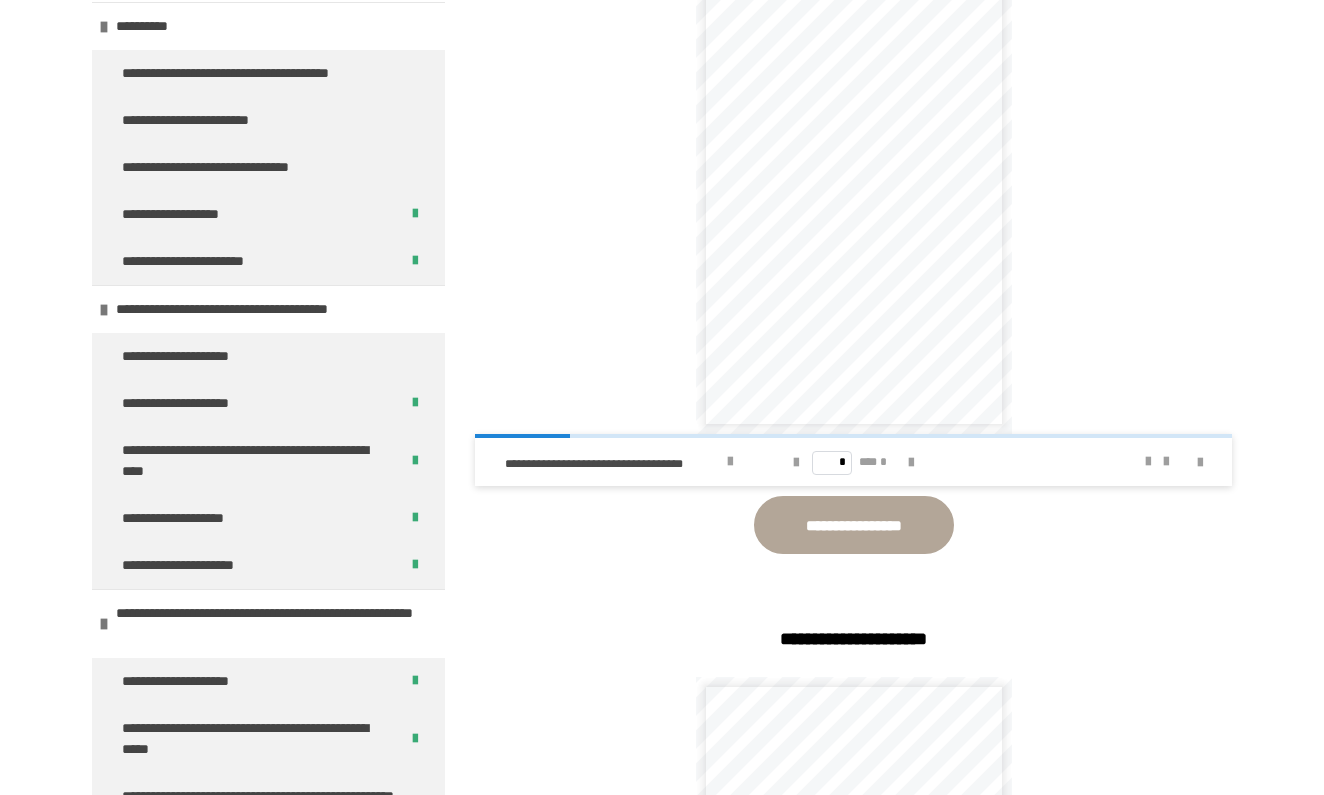 scroll, scrollTop: 2694, scrollLeft: 0, axis: vertical 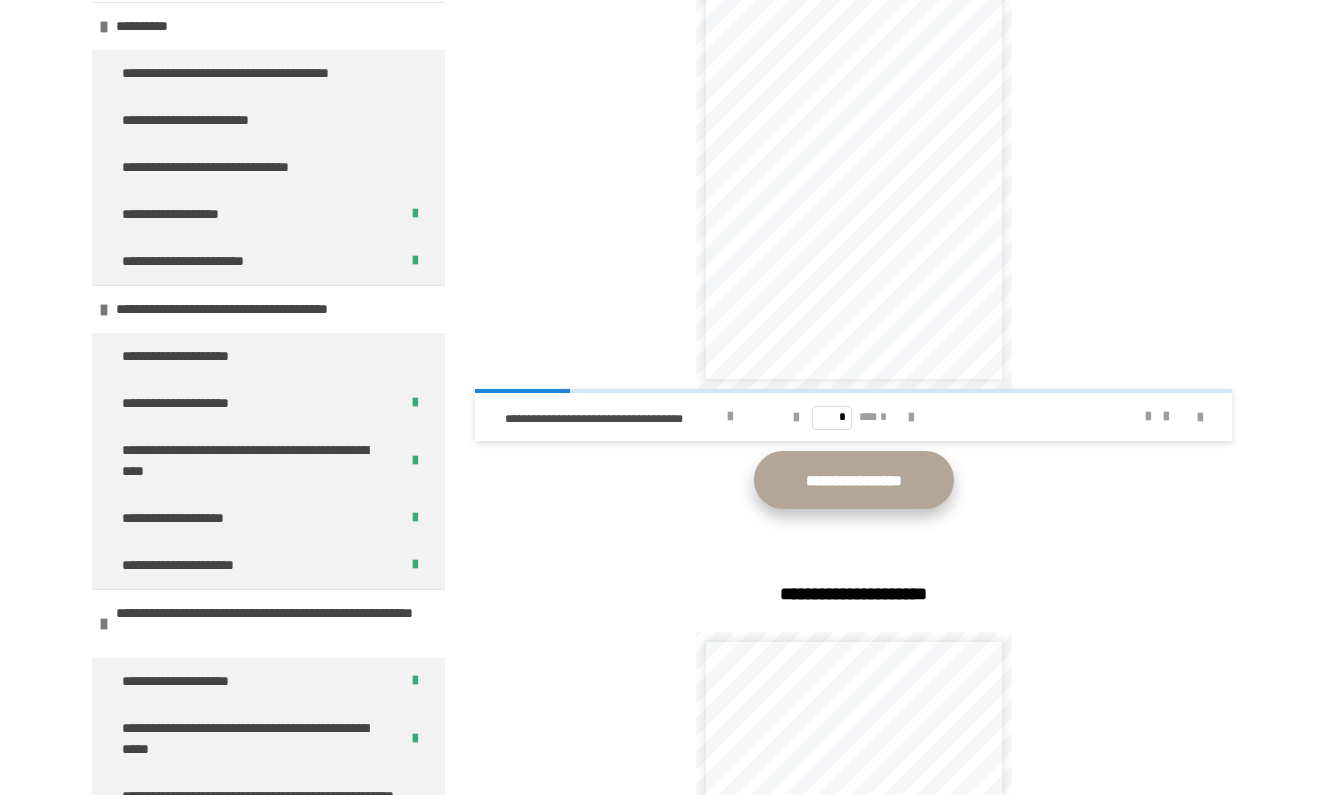 click on "**********" at bounding box center [854, 480] 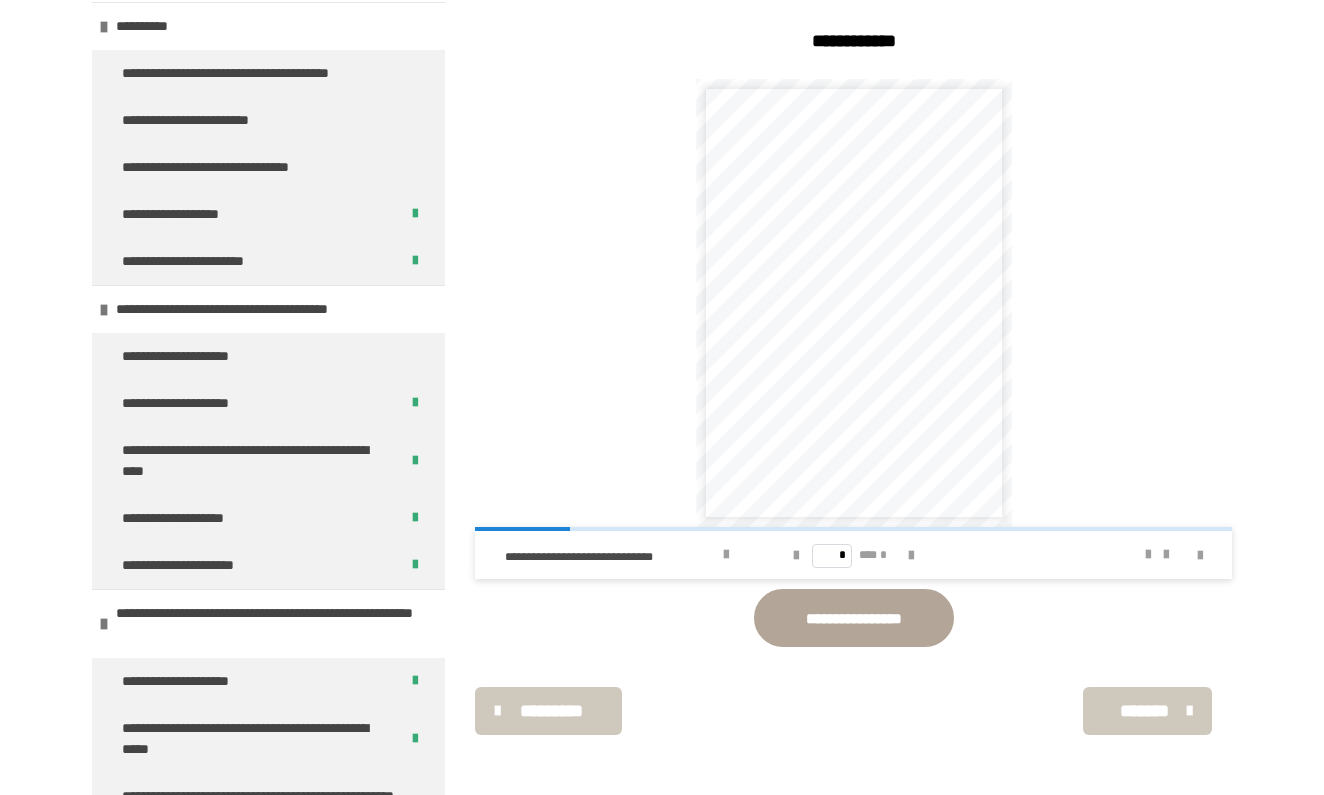 scroll, scrollTop: 6701, scrollLeft: 0, axis: vertical 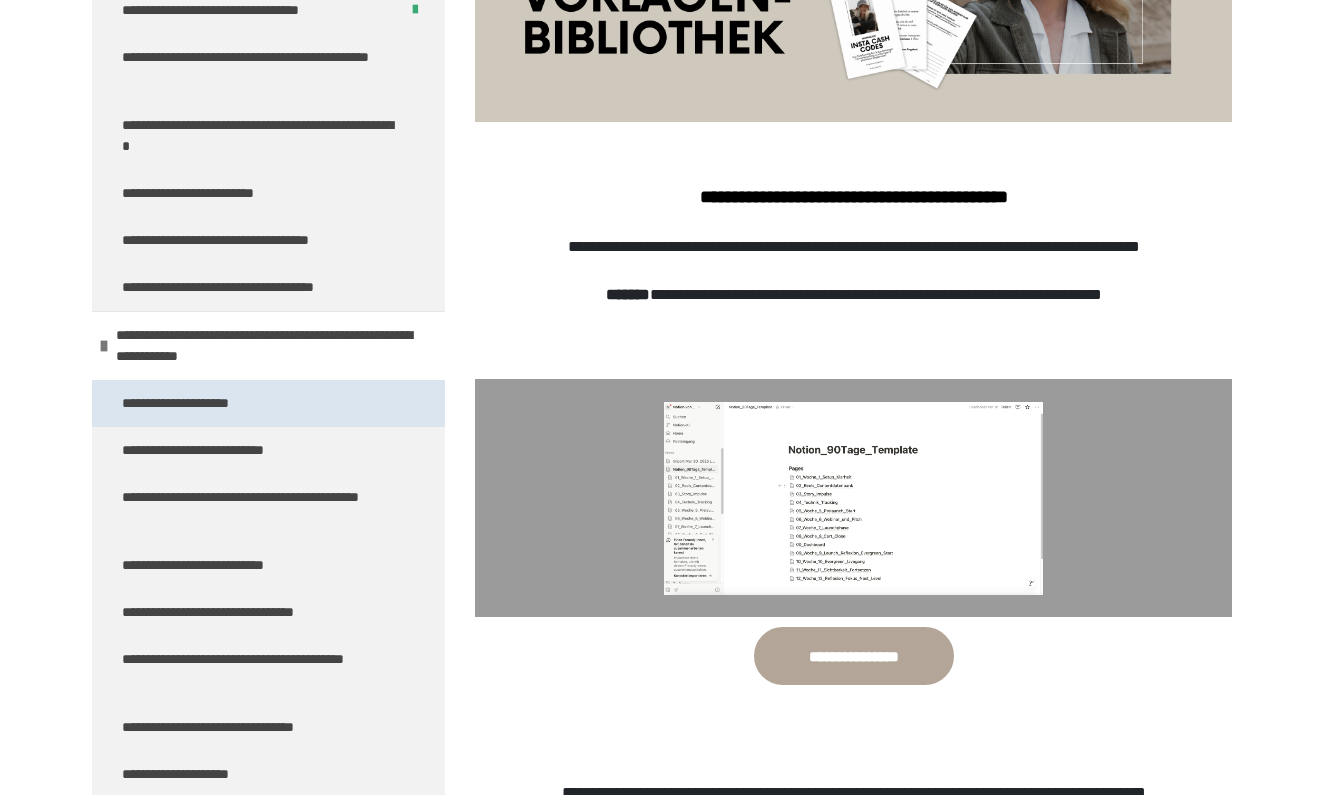 click on "**********" at bounding box center [203, 403] 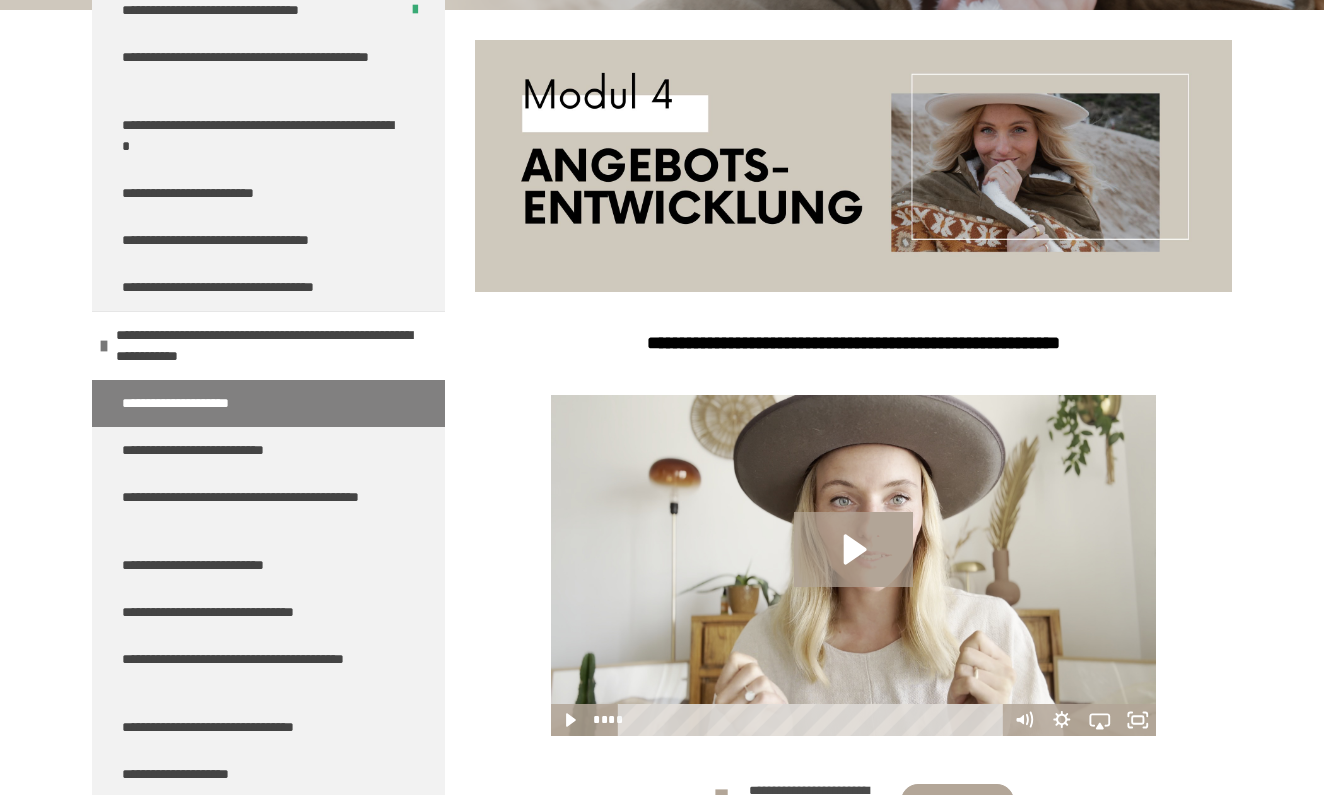 scroll, scrollTop: 1510, scrollLeft: 0, axis: vertical 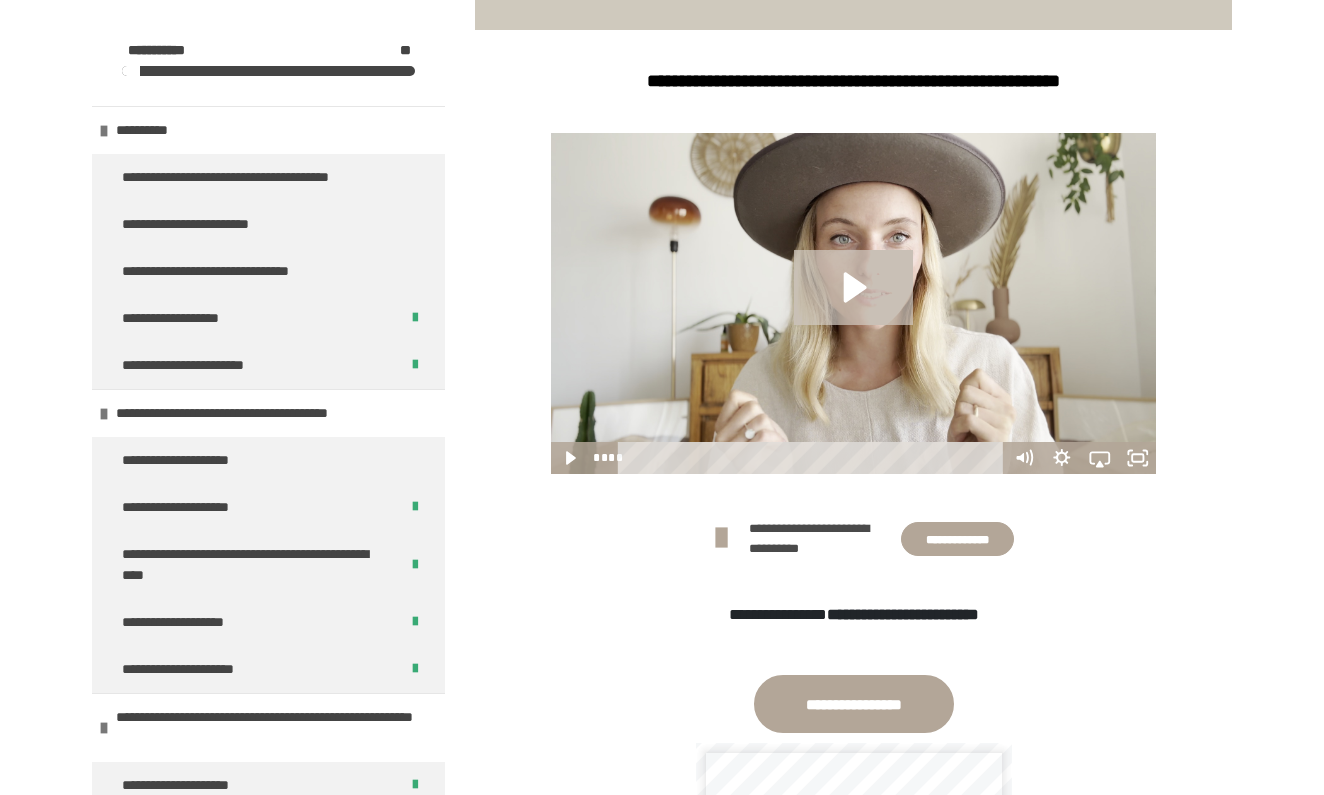 click 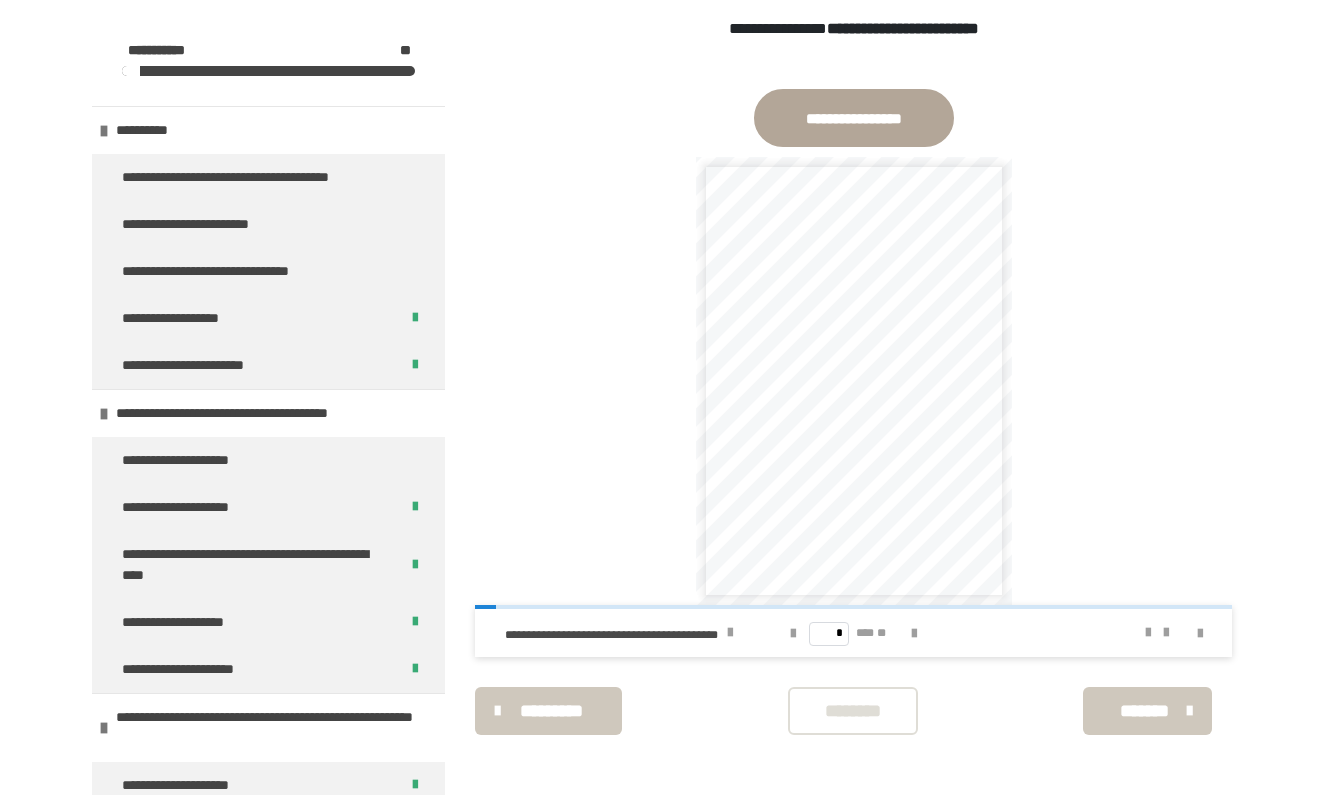 scroll, scrollTop: 1118, scrollLeft: 0, axis: vertical 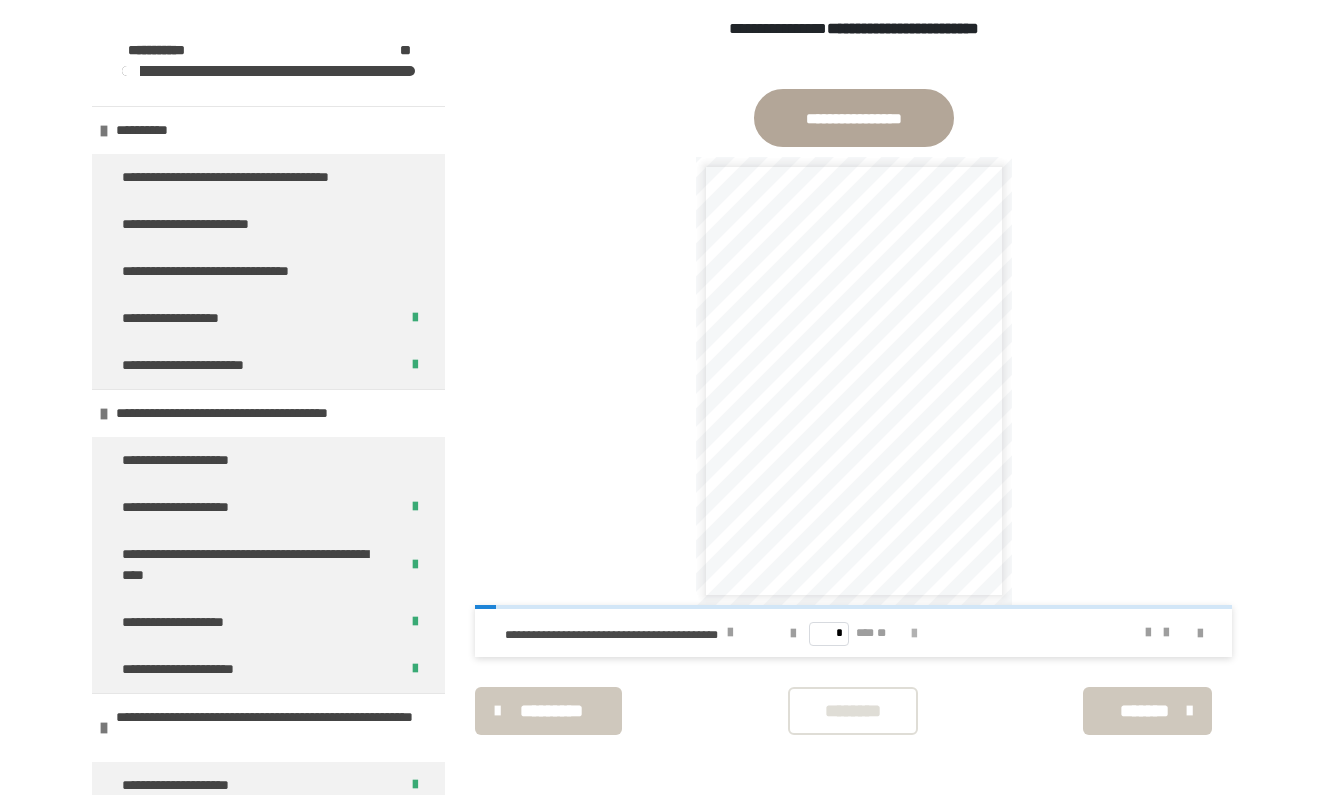 click at bounding box center [914, 634] 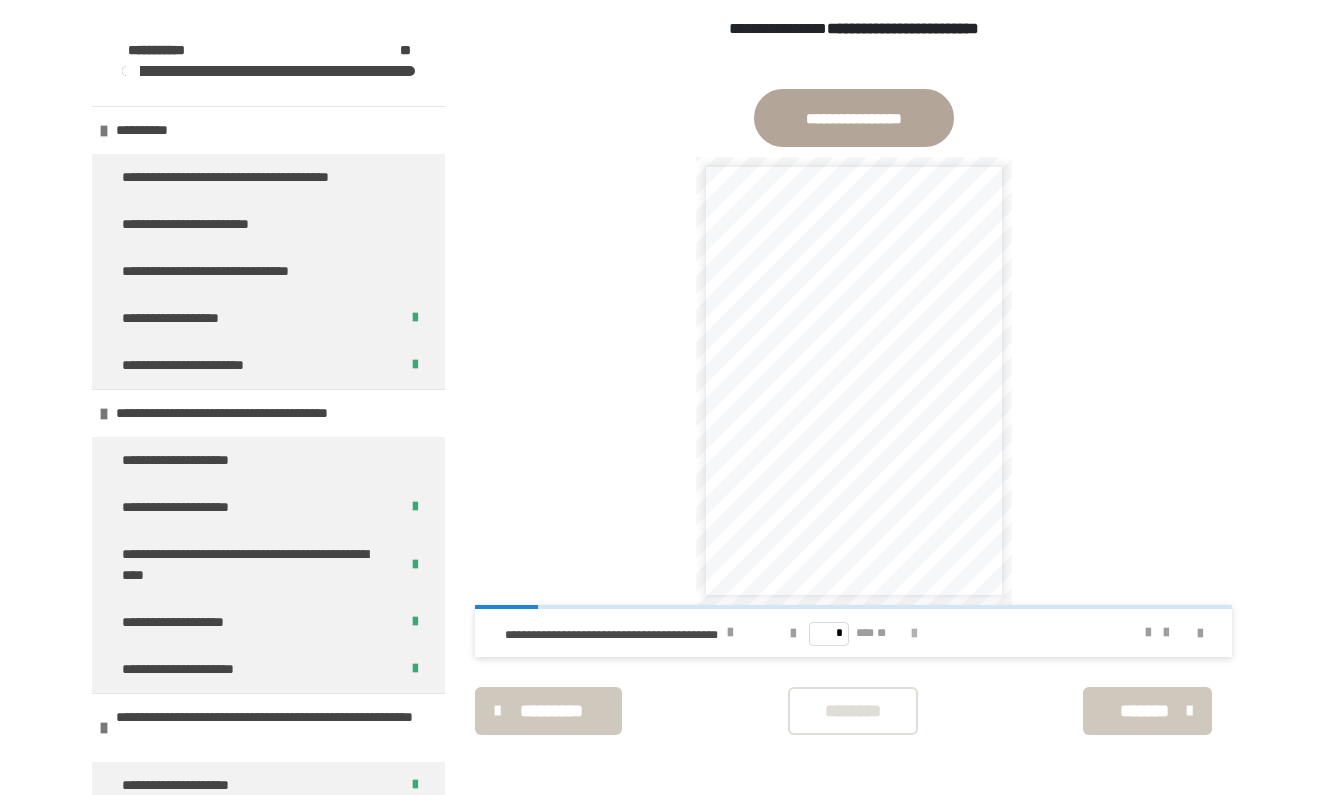click at bounding box center (914, 634) 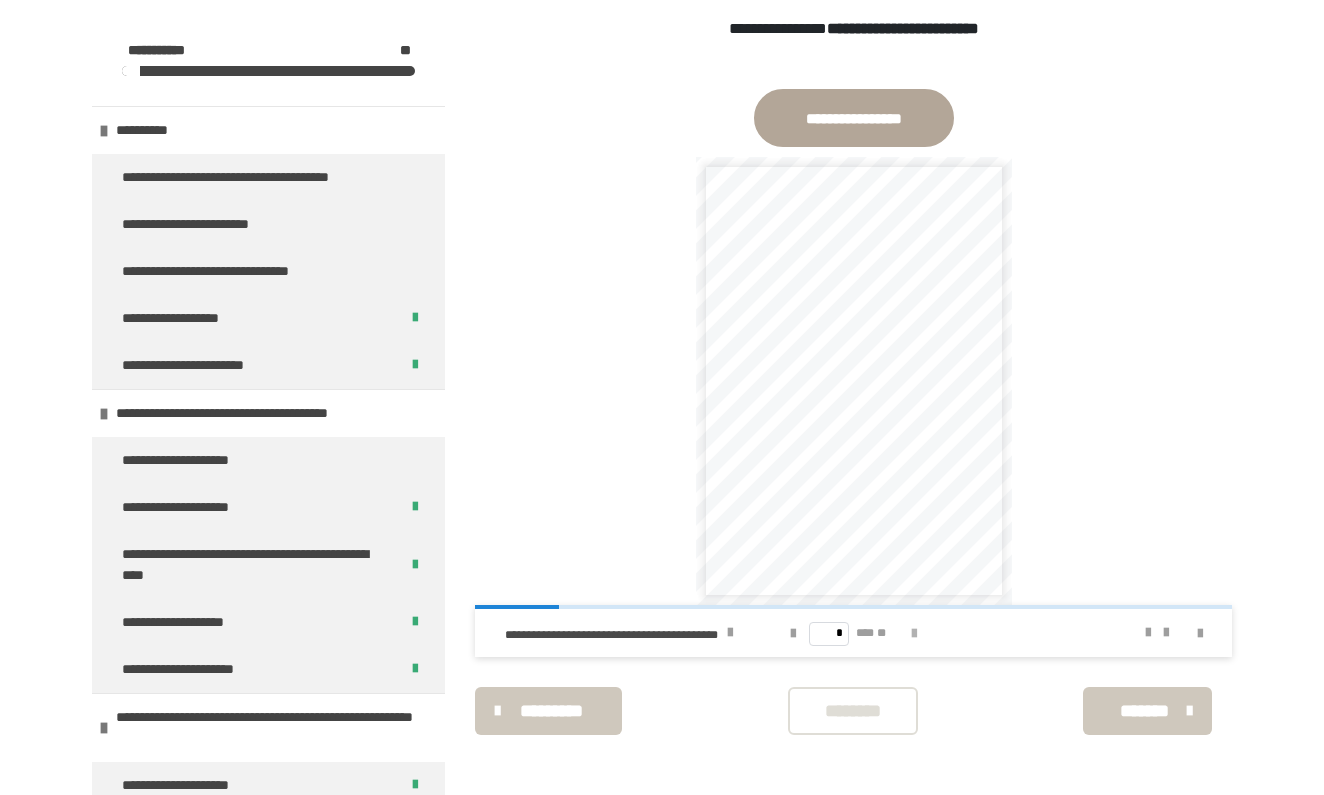 click at bounding box center [914, 634] 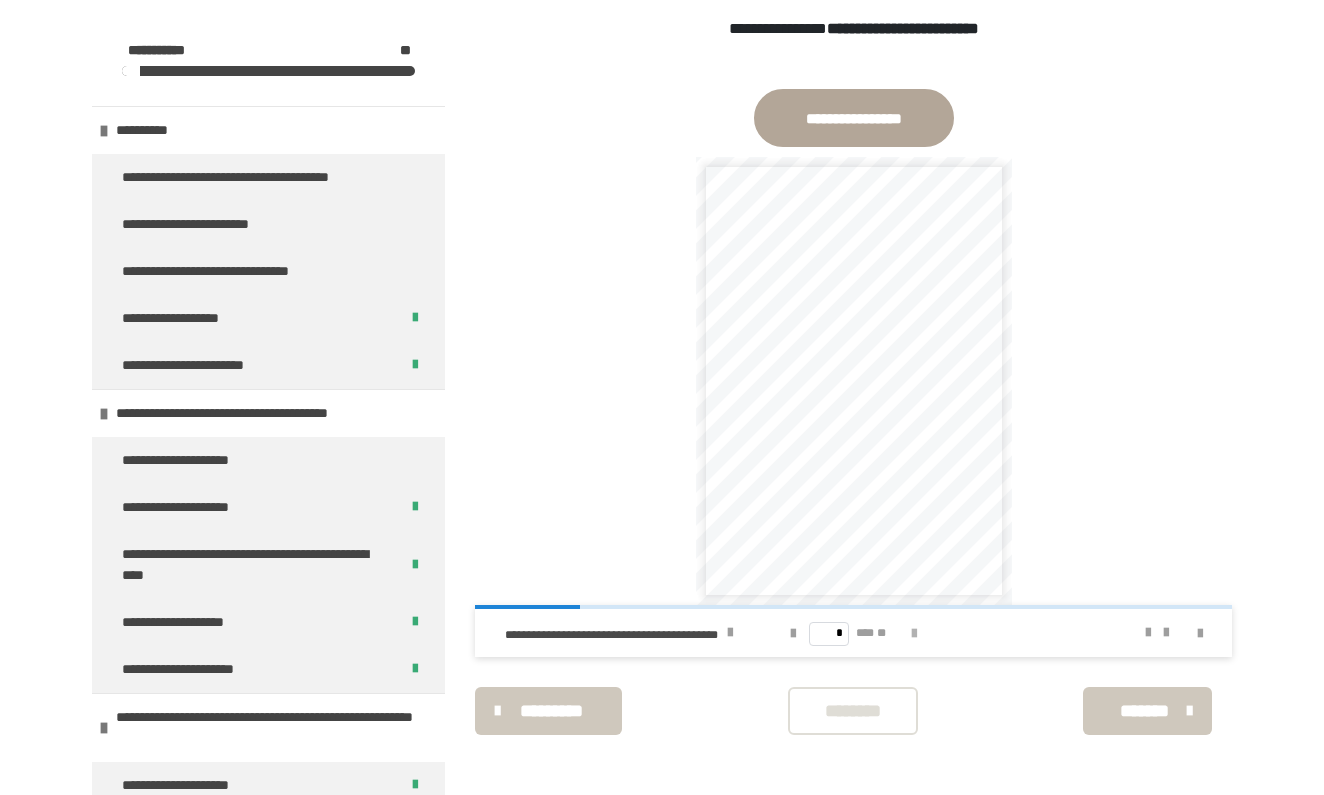 click at bounding box center [914, 634] 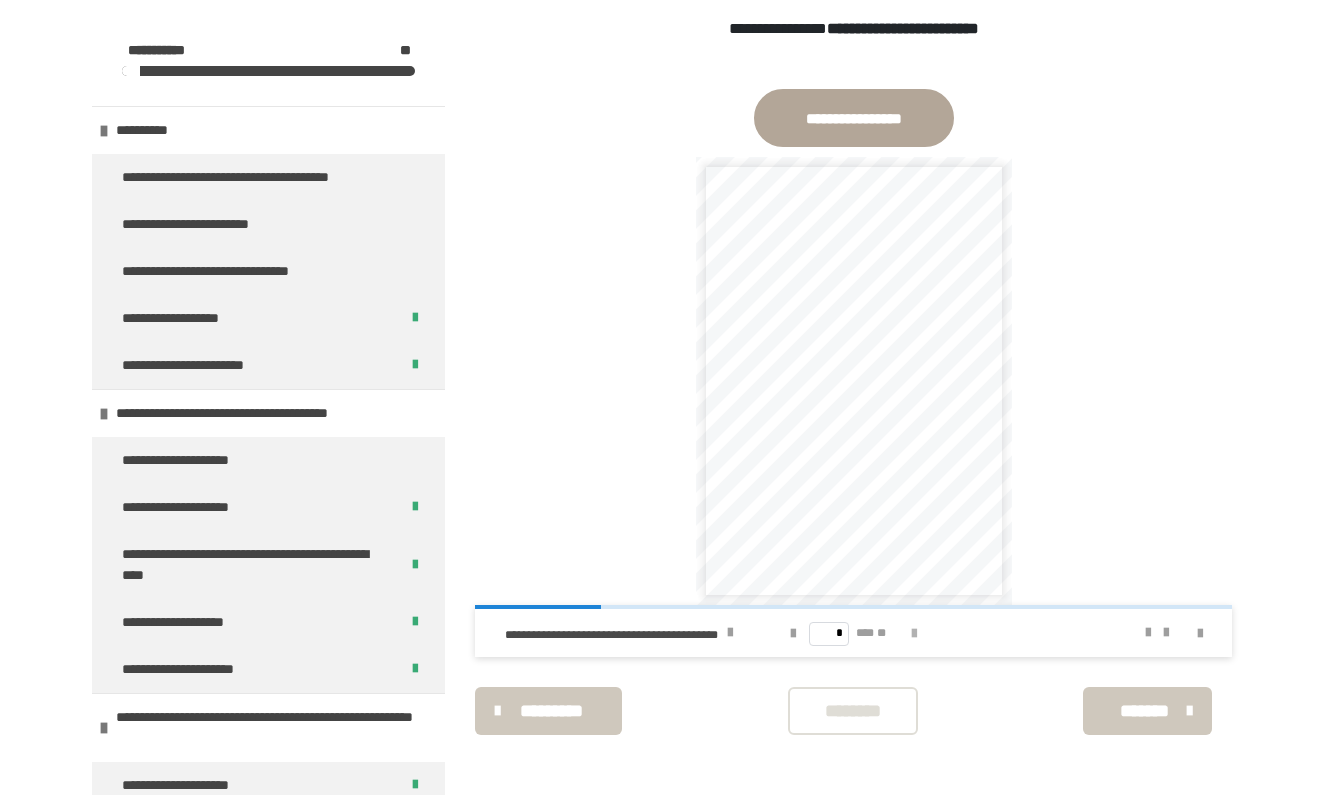 click at bounding box center (914, 634) 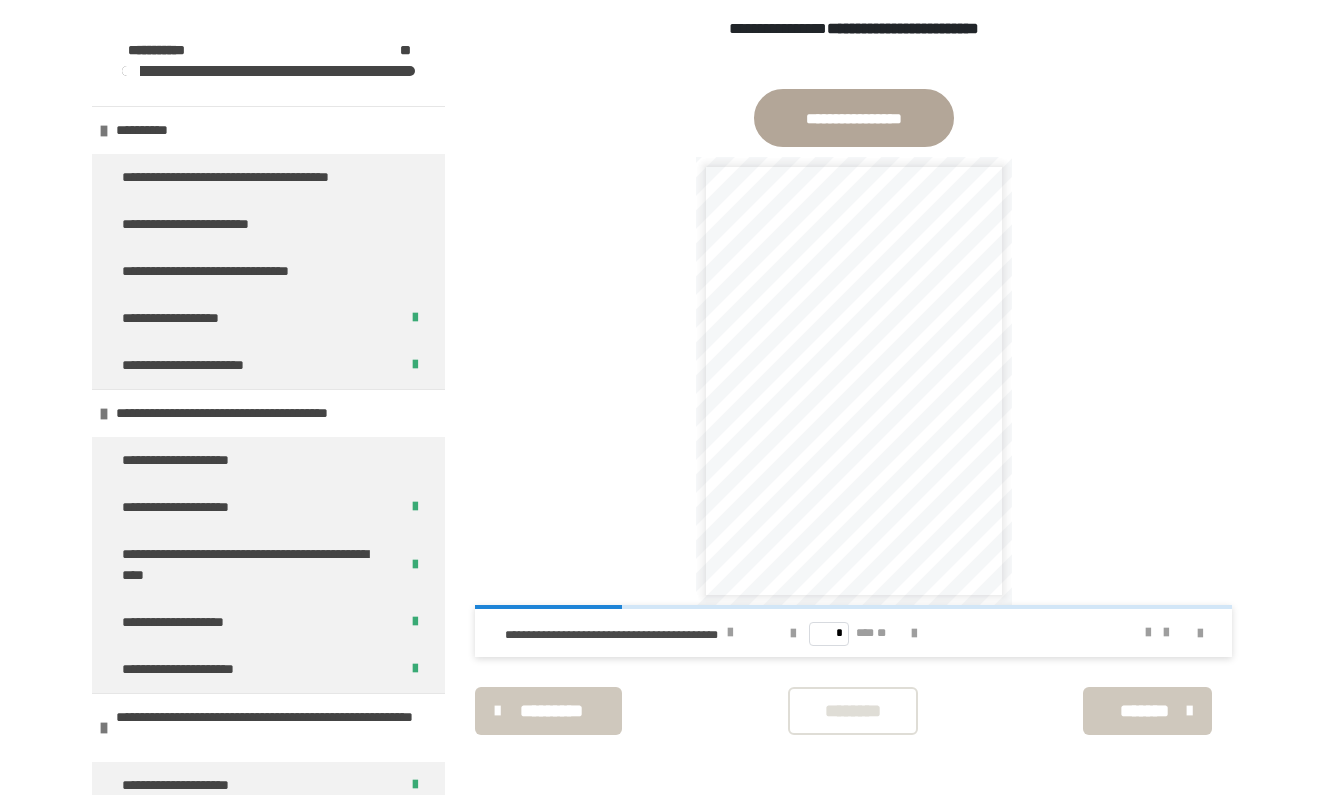 scroll, scrollTop: 1118, scrollLeft: 0, axis: vertical 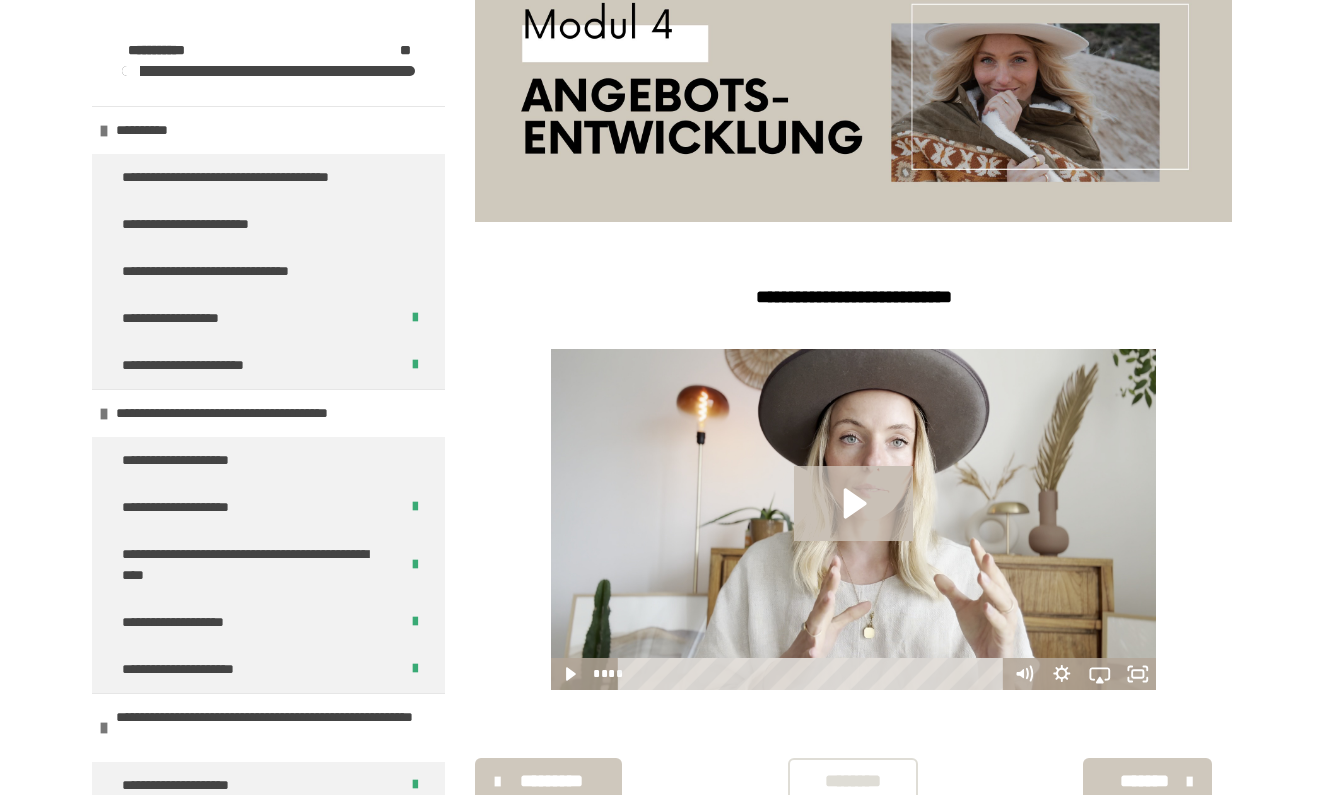 click 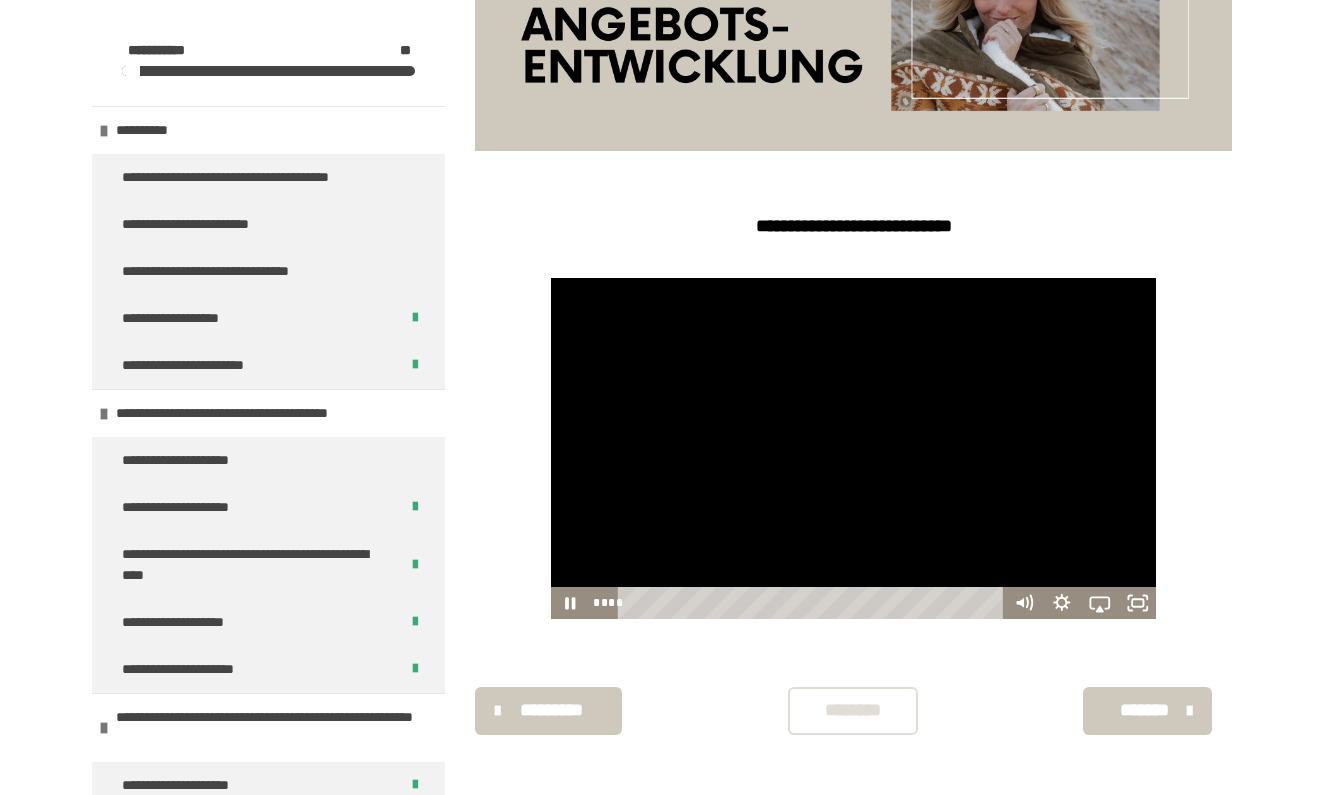 scroll, scrollTop: 411, scrollLeft: 0, axis: vertical 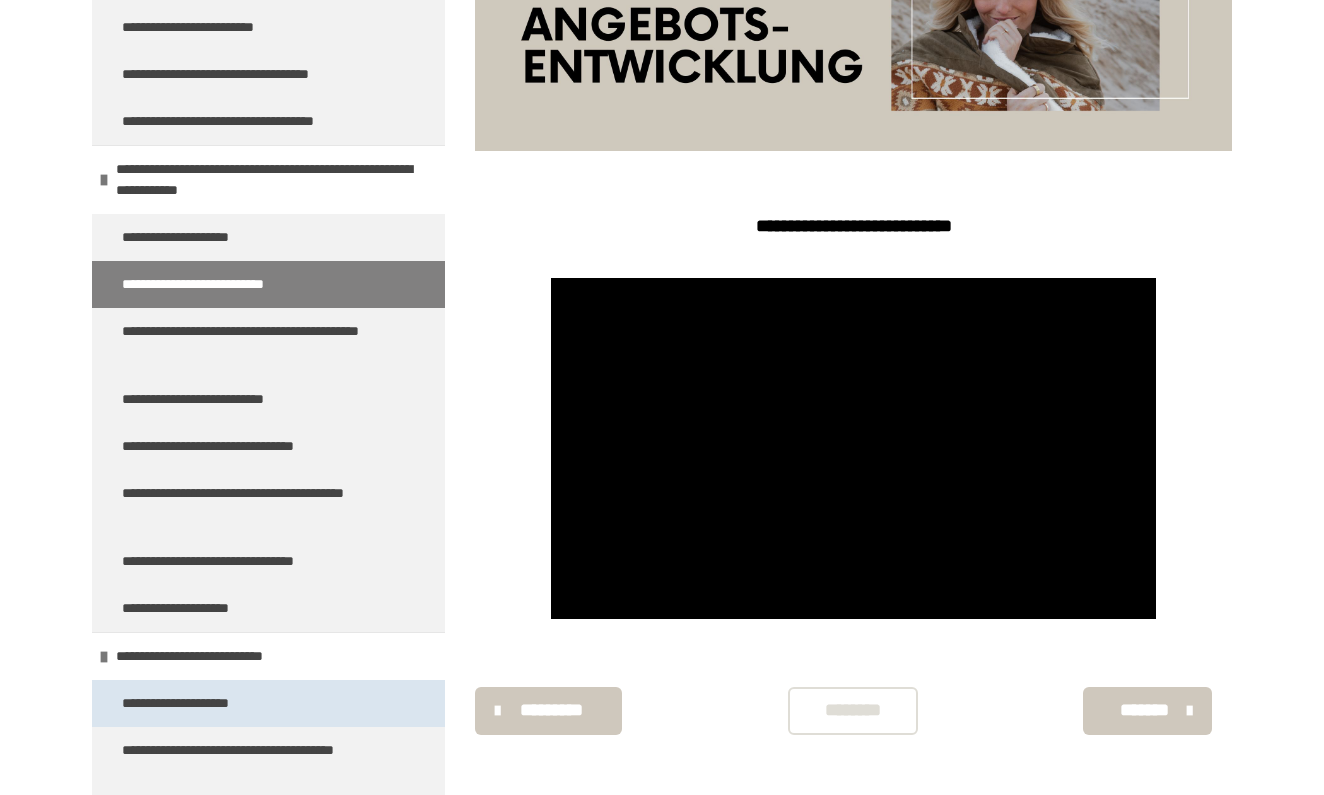 click on "**********" at bounding box center (268, 703) 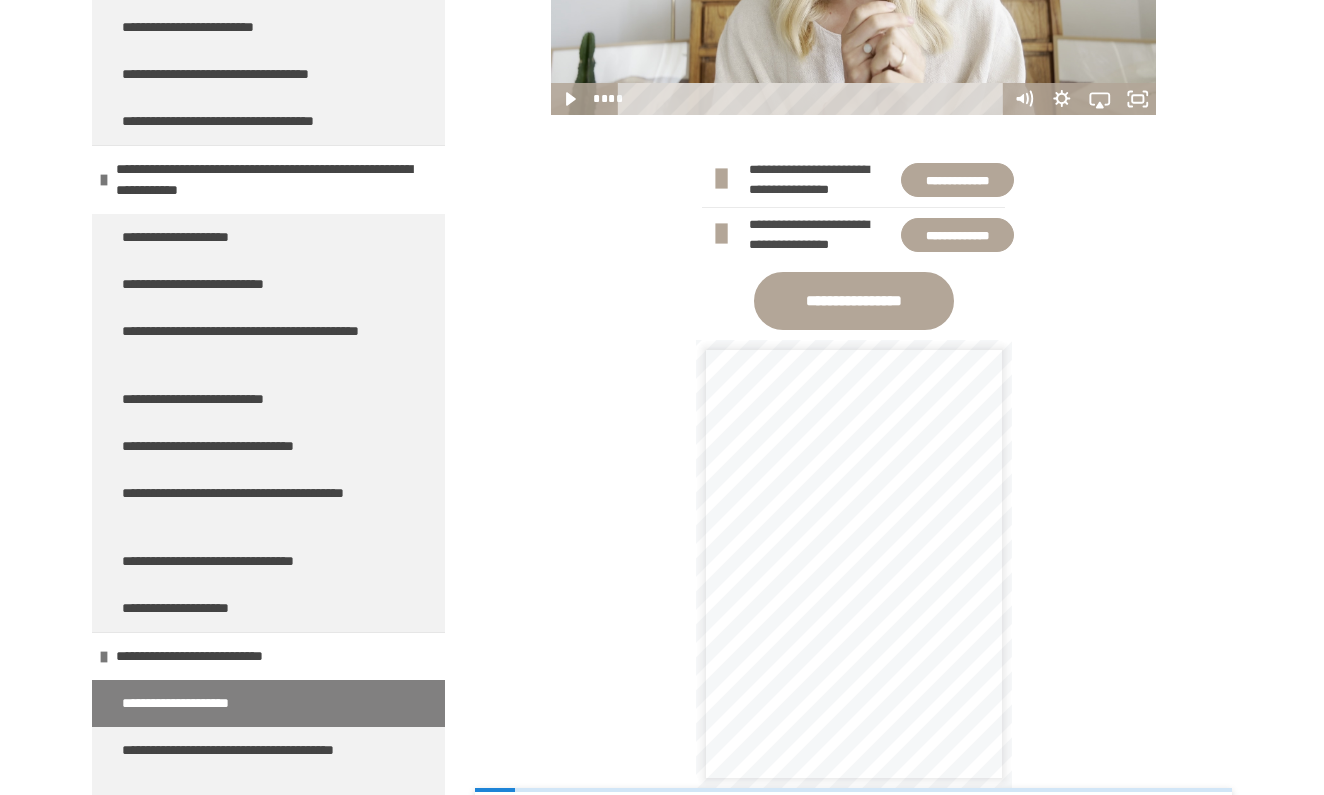 scroll, scrollTop: 917, scrollLeft: 0, axis: vertical 